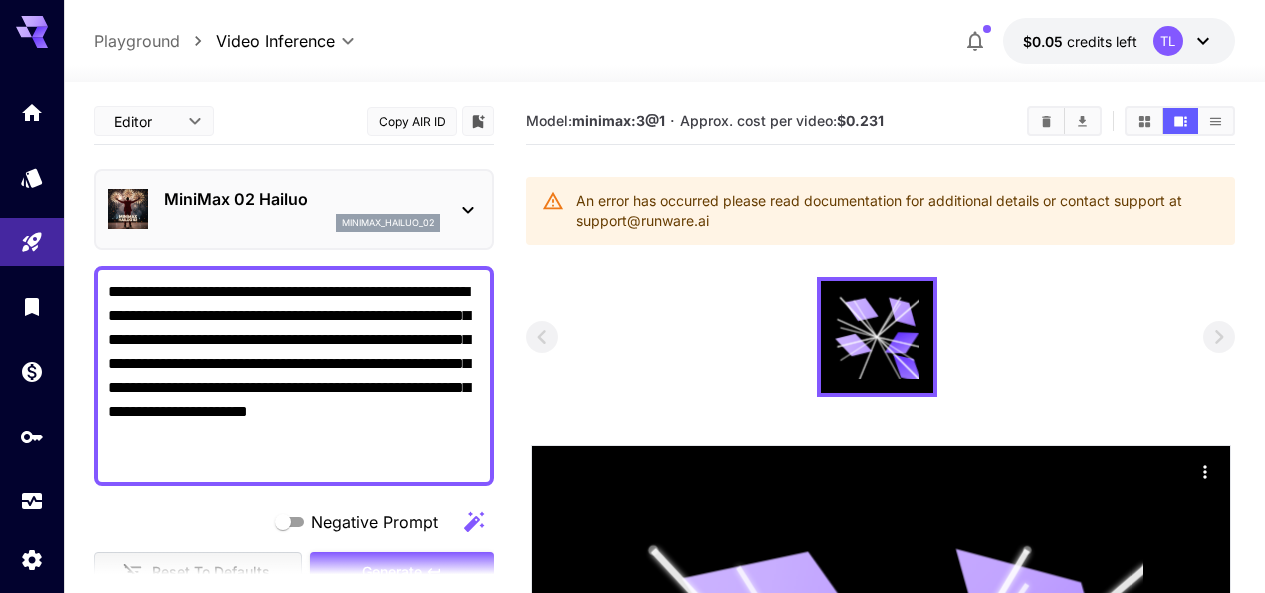 scroll, scrollTop: 0, scrollLeft: 0, axis: both 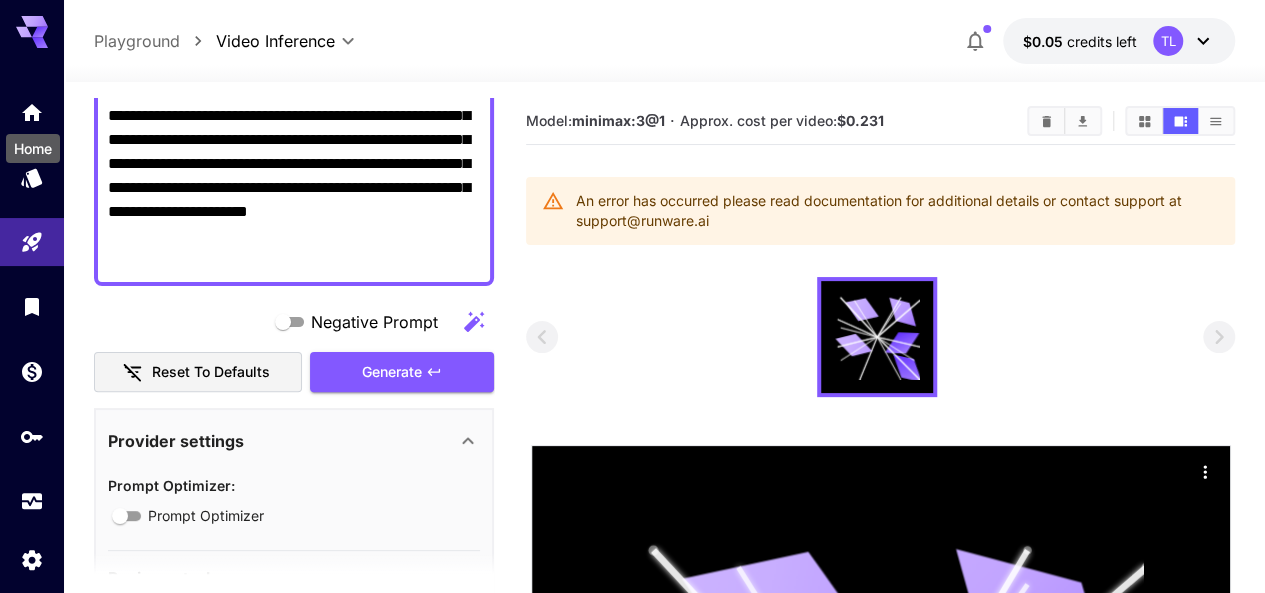 click on "Home" at bounding box center [33, 142] 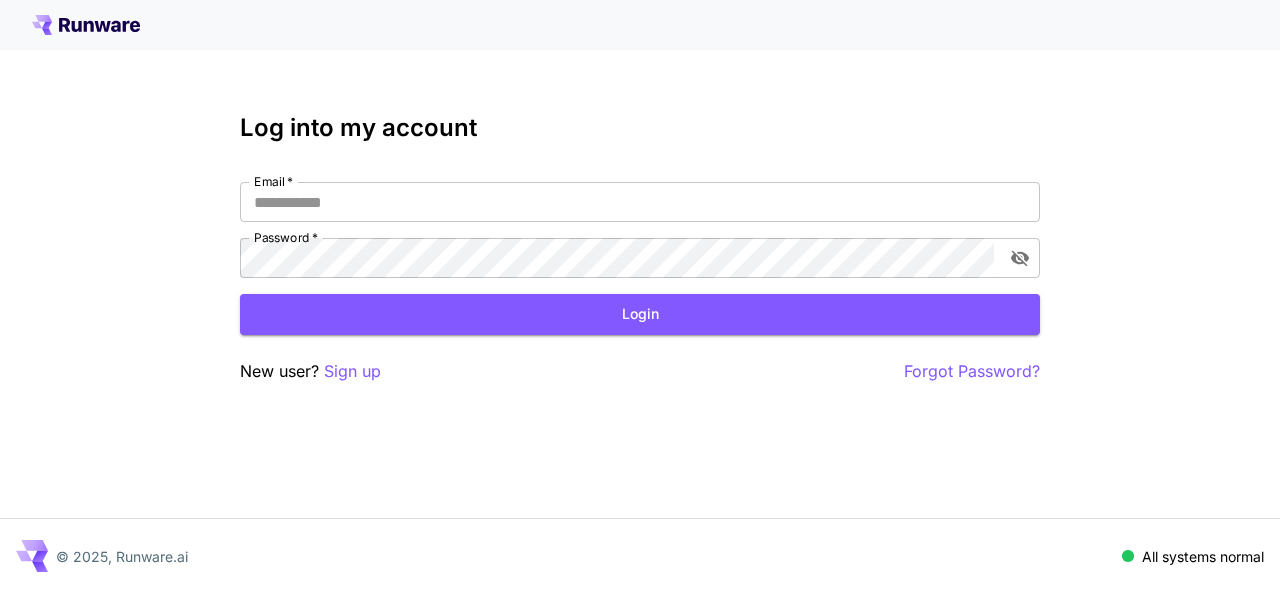 scroll, scrollTop: 0, scrollLeft: 0, axis: both 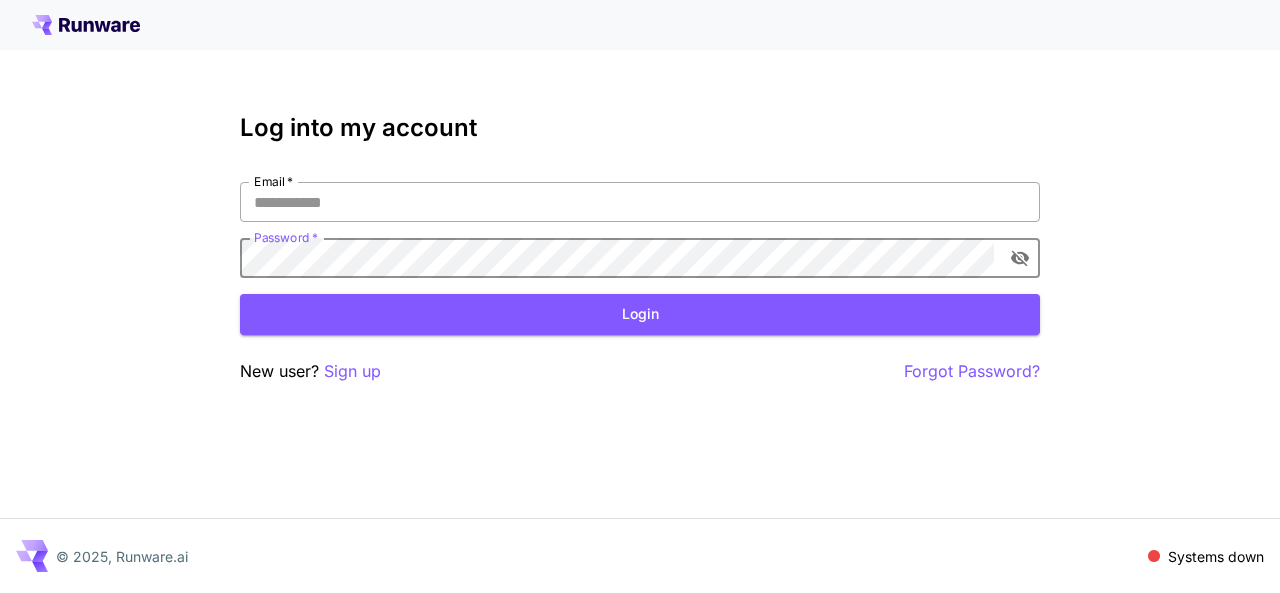 click on "Email   *" at bounding box center [640, 202] 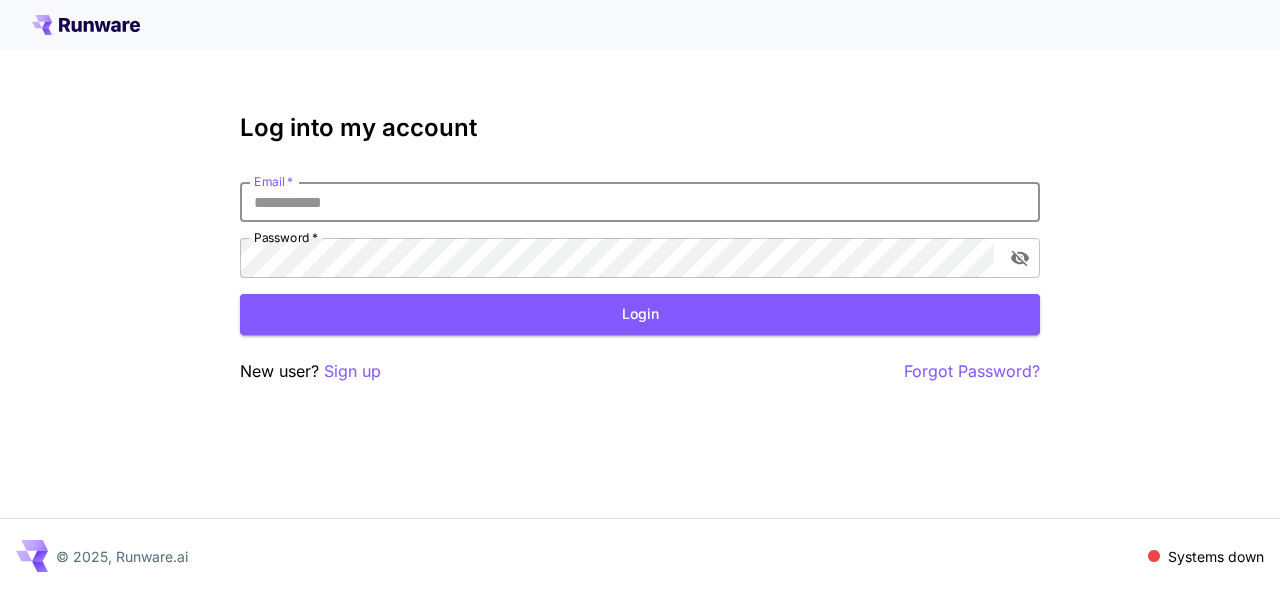 paste on "**********" 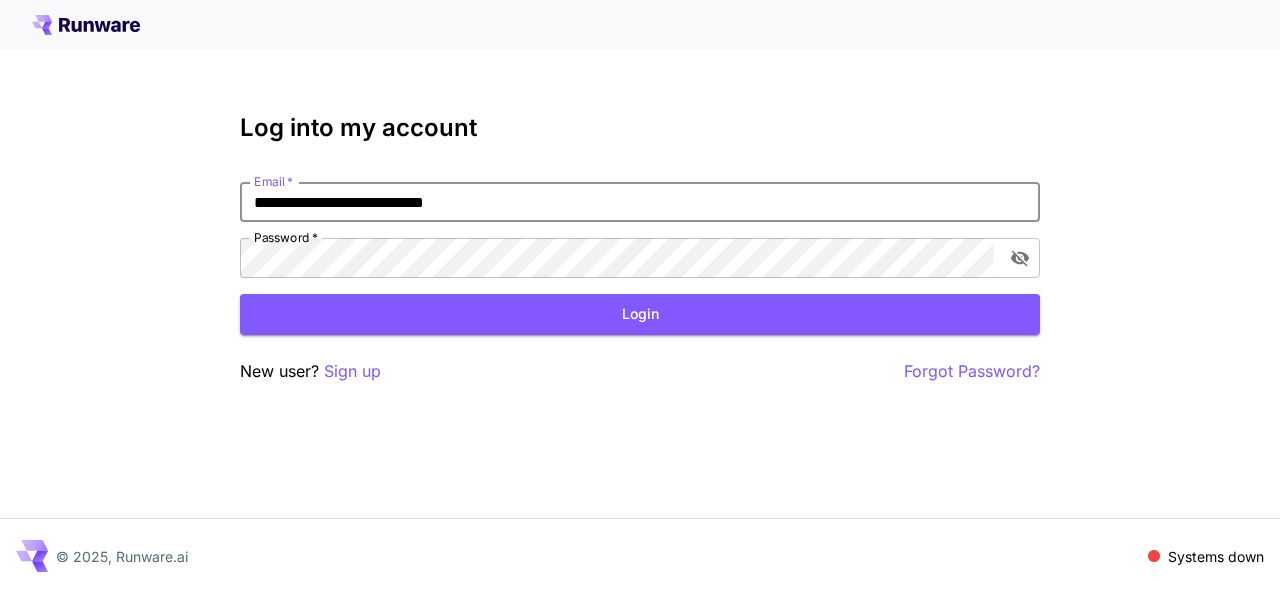 type on "**********" 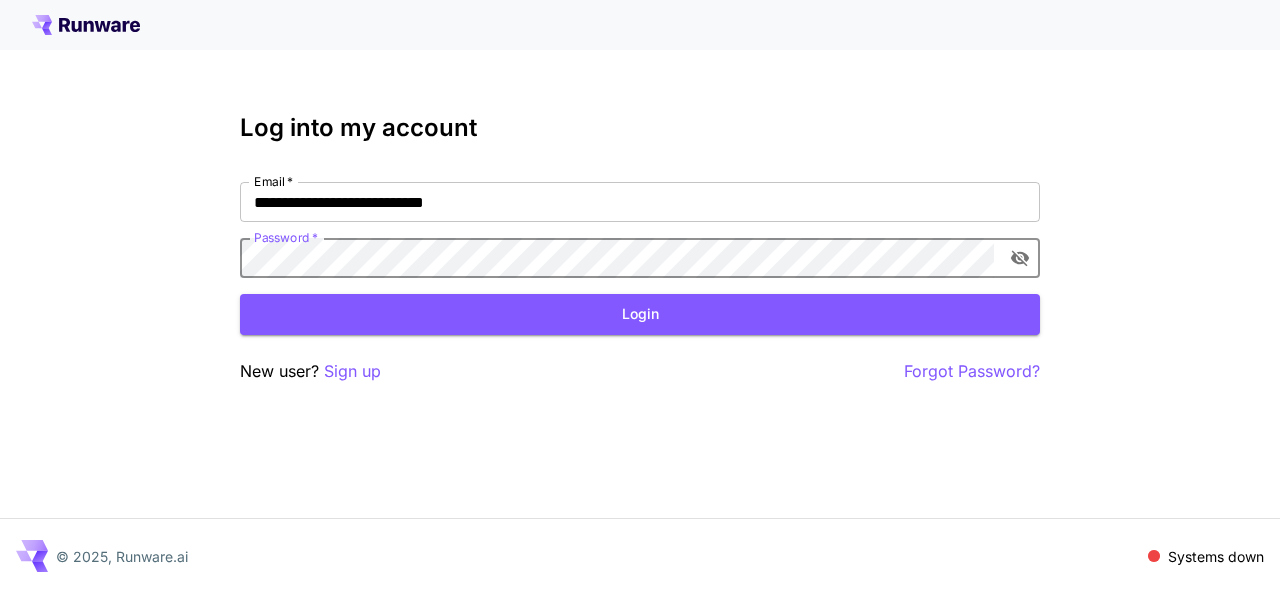 click on "Login" at bounding box center [640, 314] 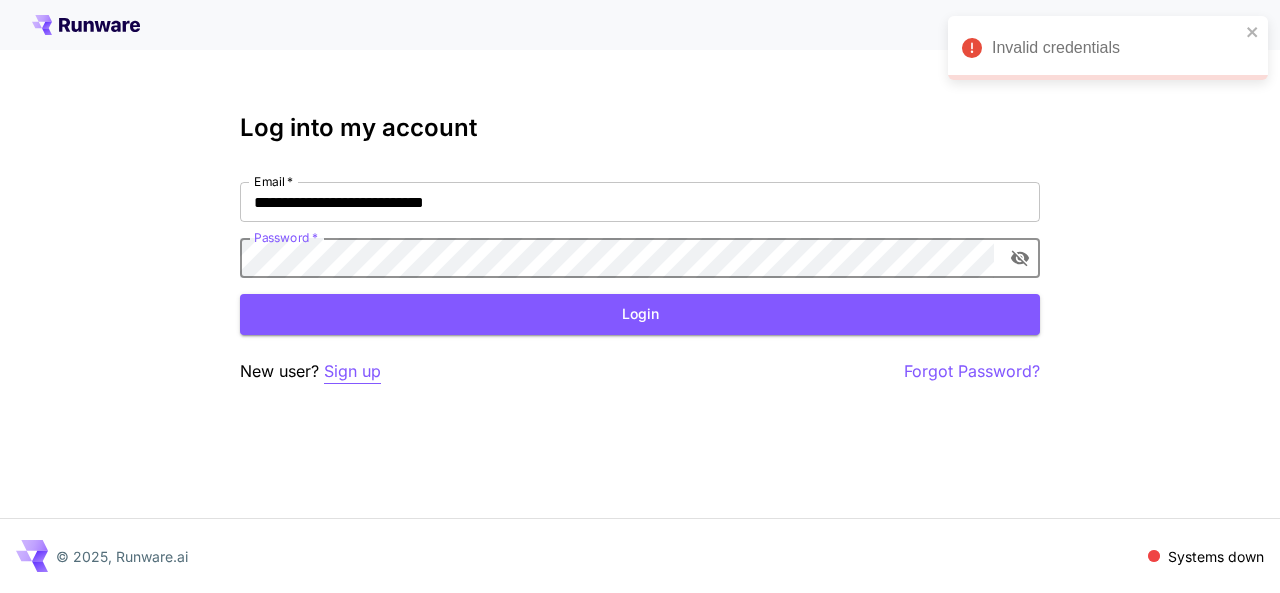 click on "Sign up" at bounding box center (352, 371) 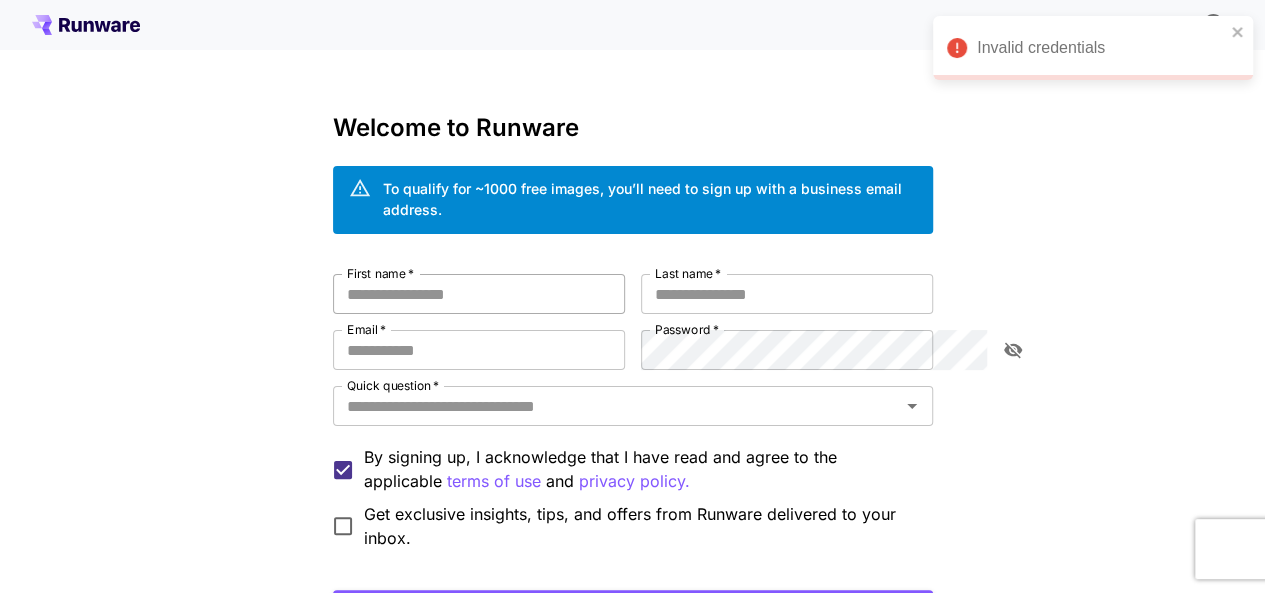 click on "First name   *" at bounding box center [479, 294] 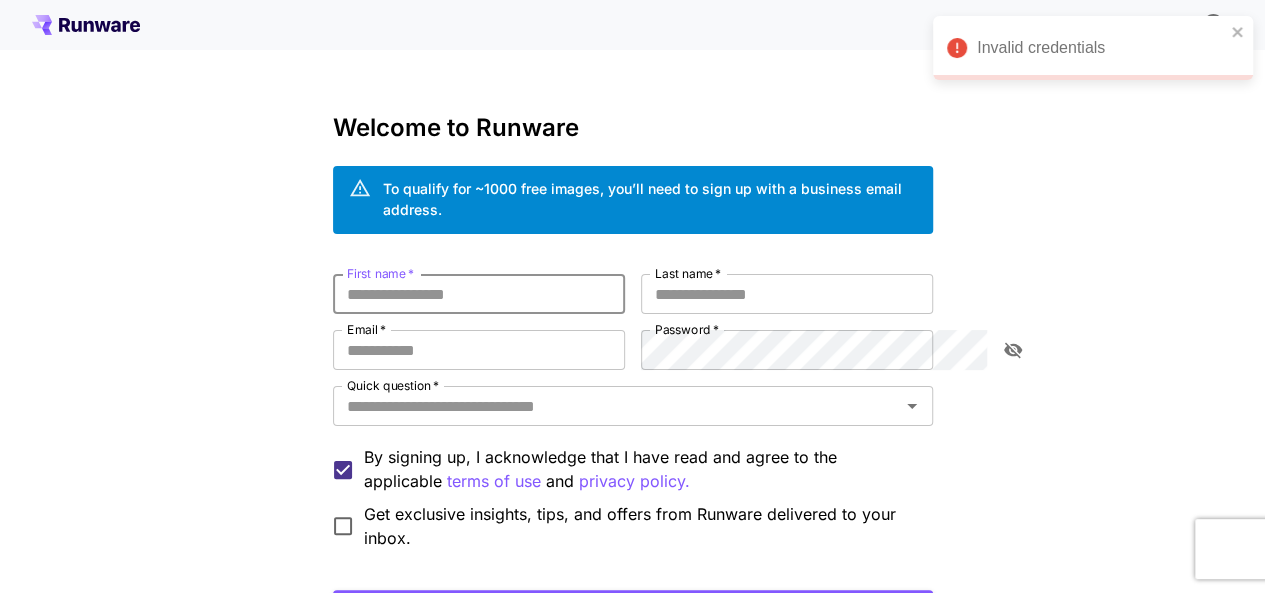 click on "First name   *" at bounding box center (479, 294) 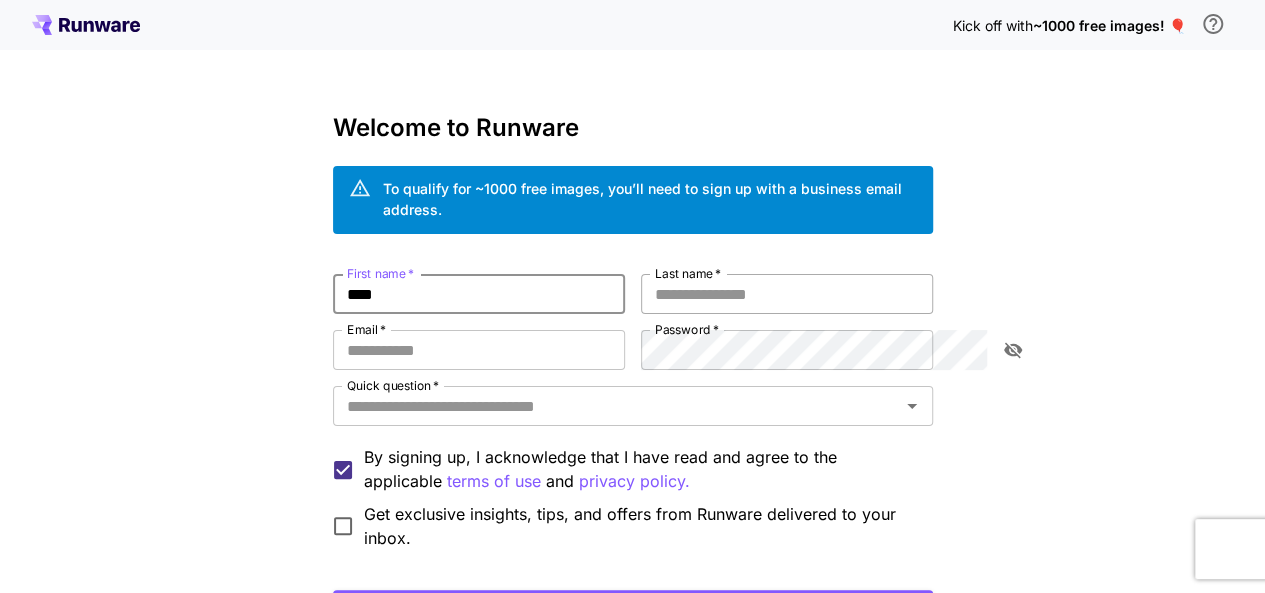 type on "****" 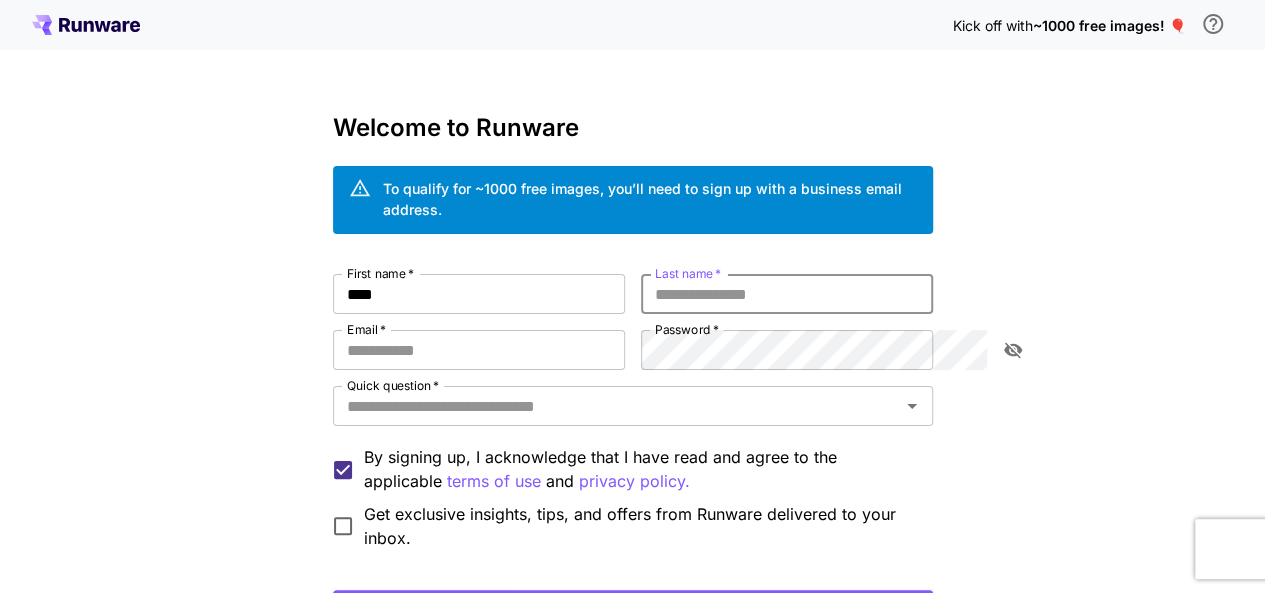 click on "Last name   *" at bounding box center [787, 294] 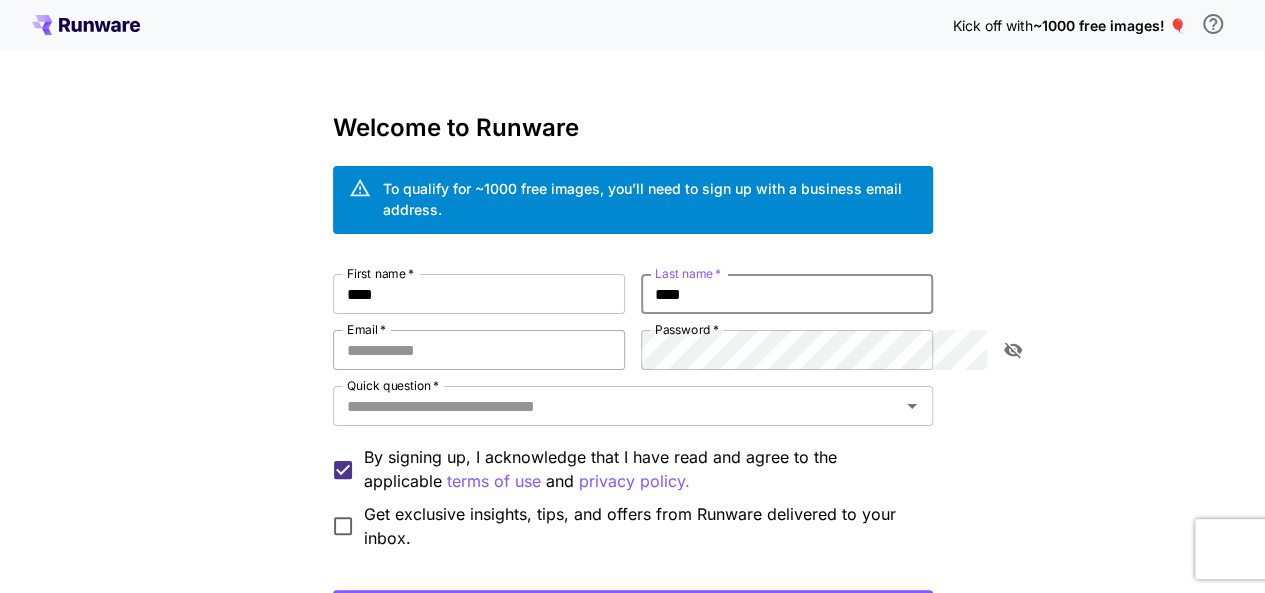 type on "****" 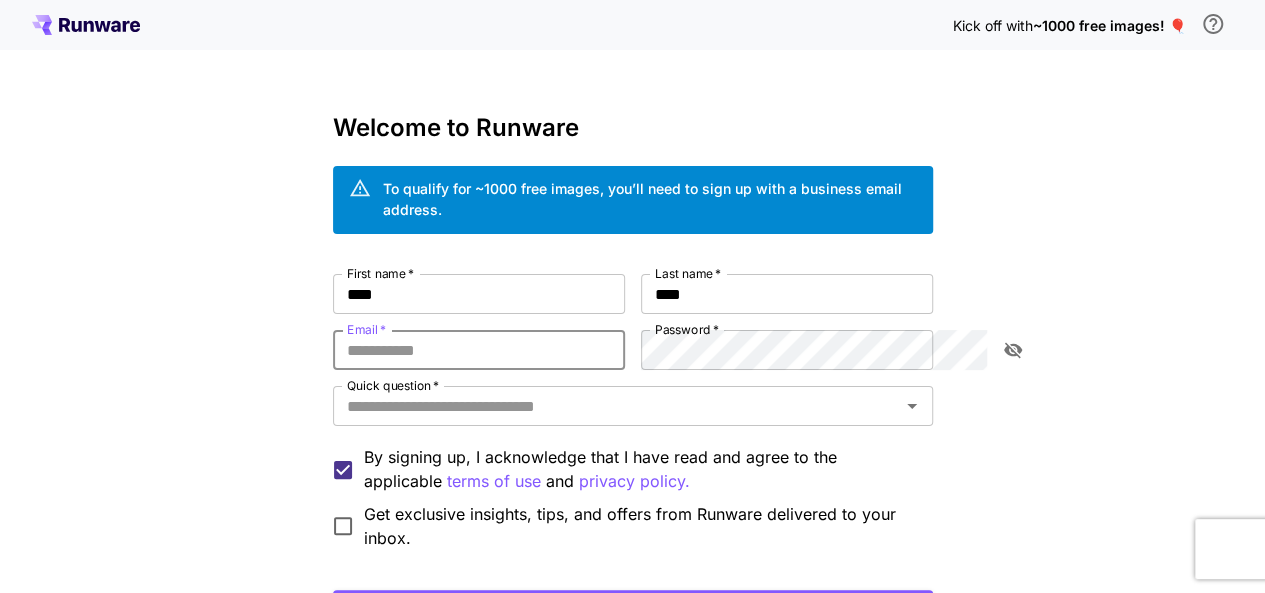 click on "Email   *" at bounding box center [479, 350] 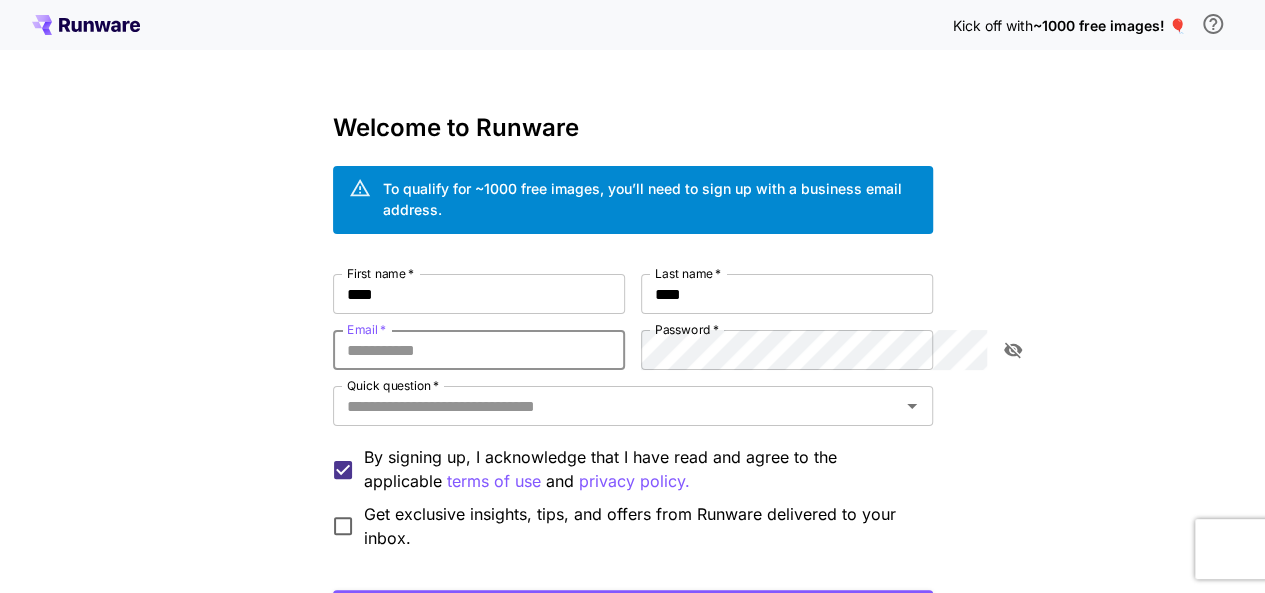 paste on "**********" 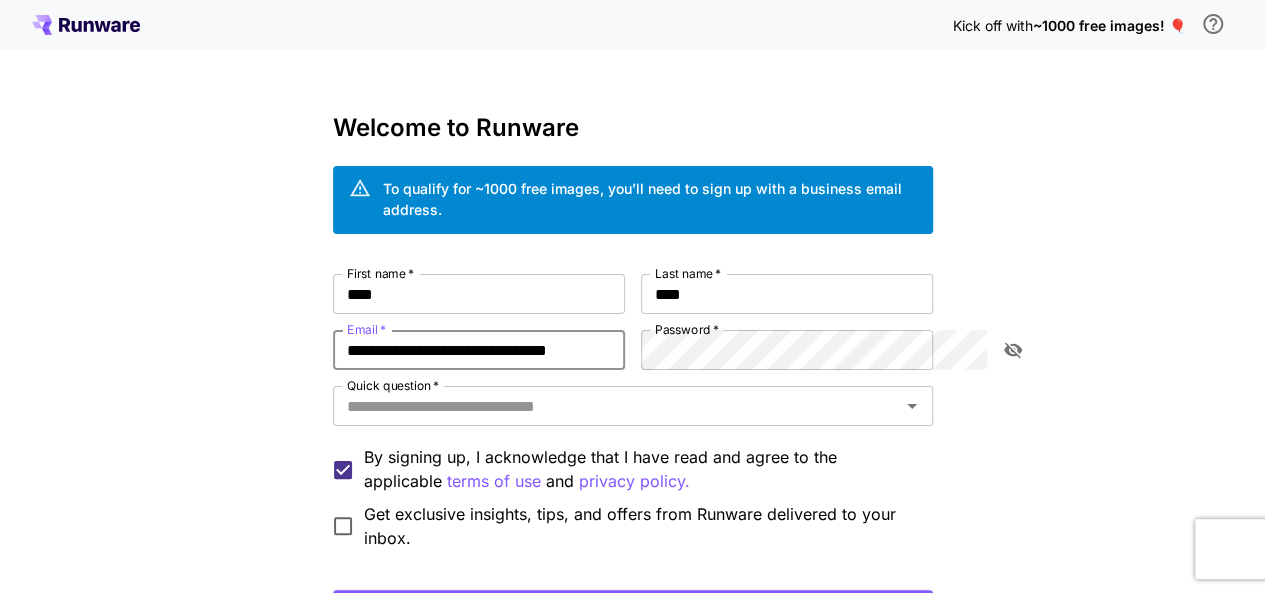 type on "**********" 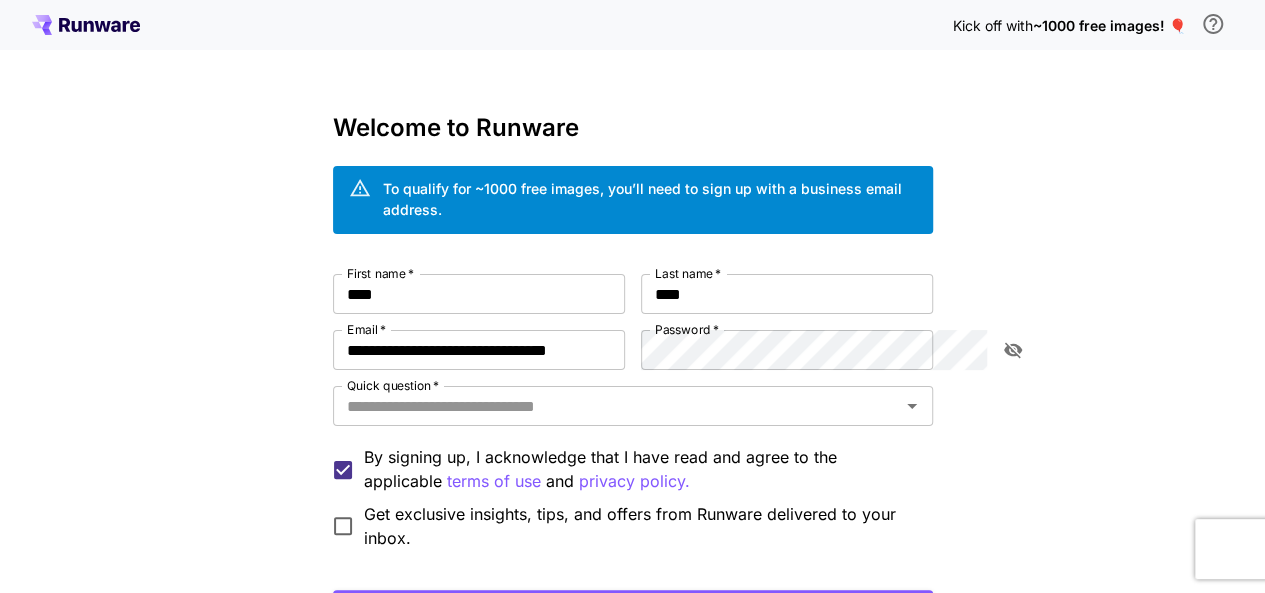 click on "Password   *" at bounding box center [687, 329] 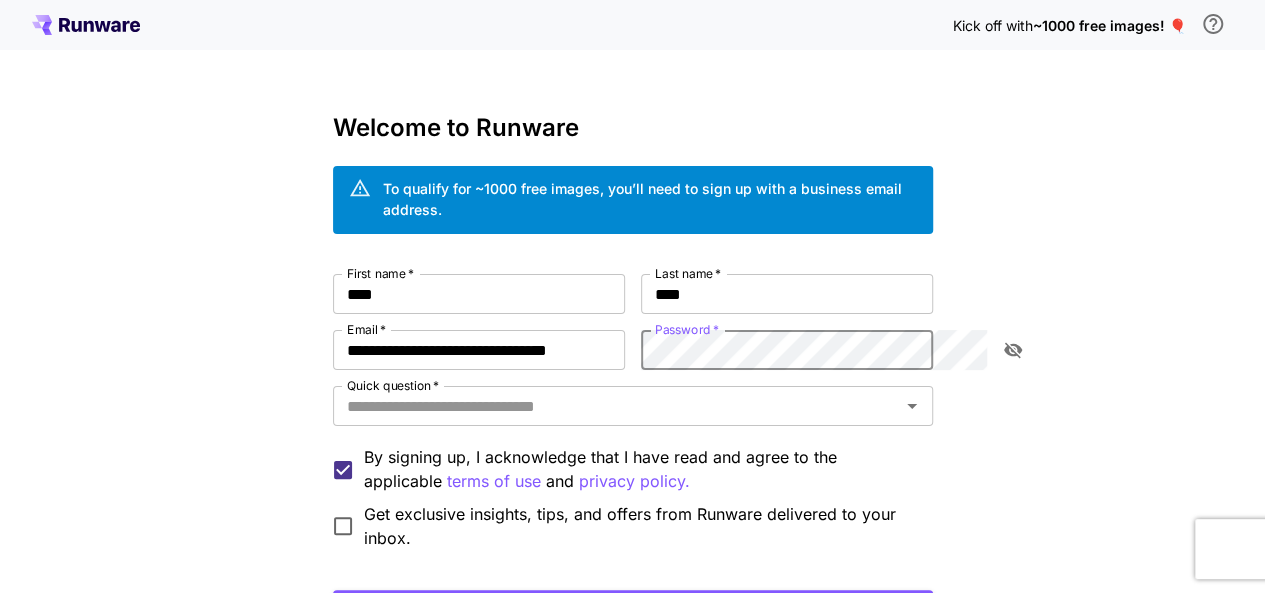 click 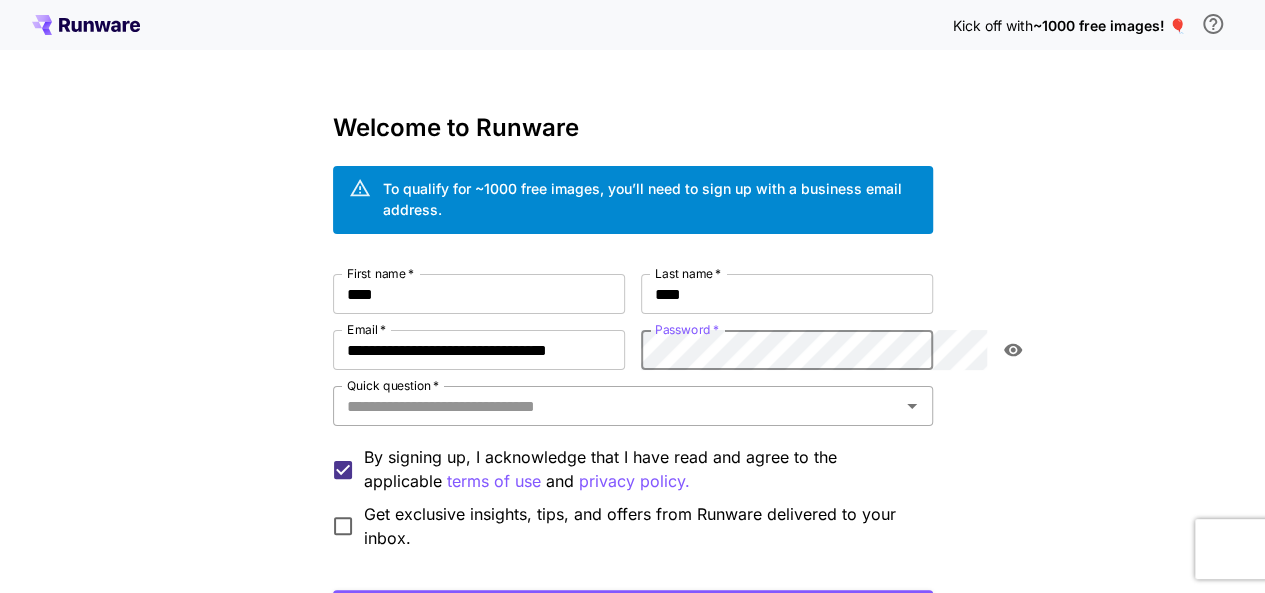 drag, startPoint x: 451, startPoint y: 379, endPoint x: 452, endPoint y: 392, distance: 13.038404 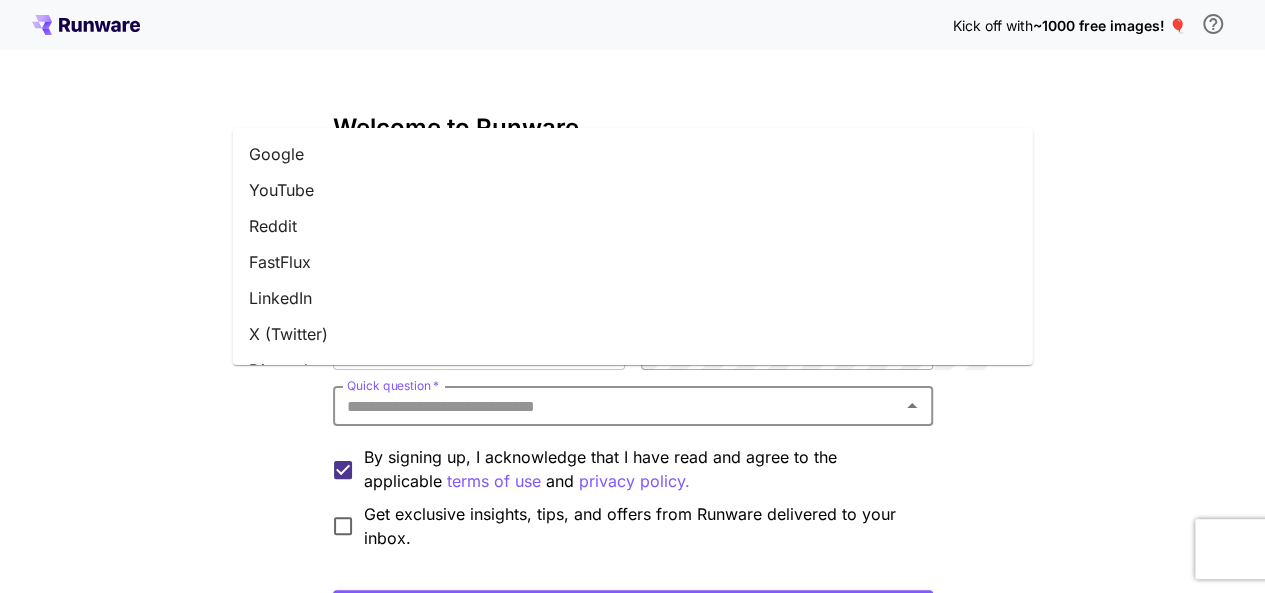 click on "X (Twitter)" at bounding box center [633, 334] 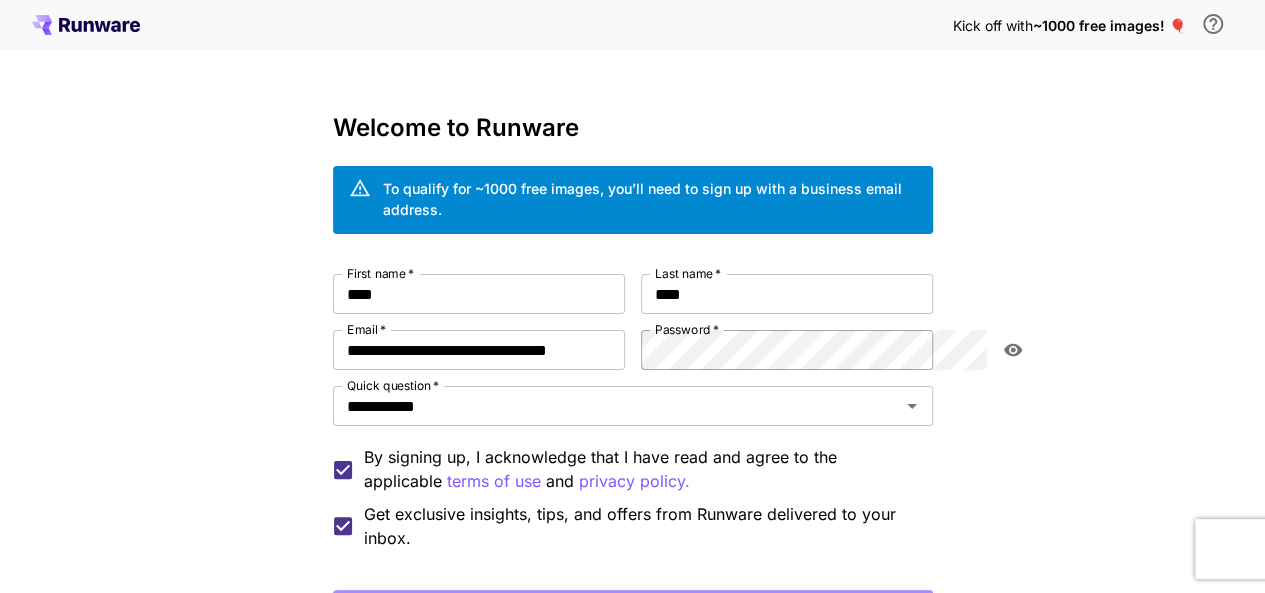 click on "Continue with email" at bounding box center [633, 610] 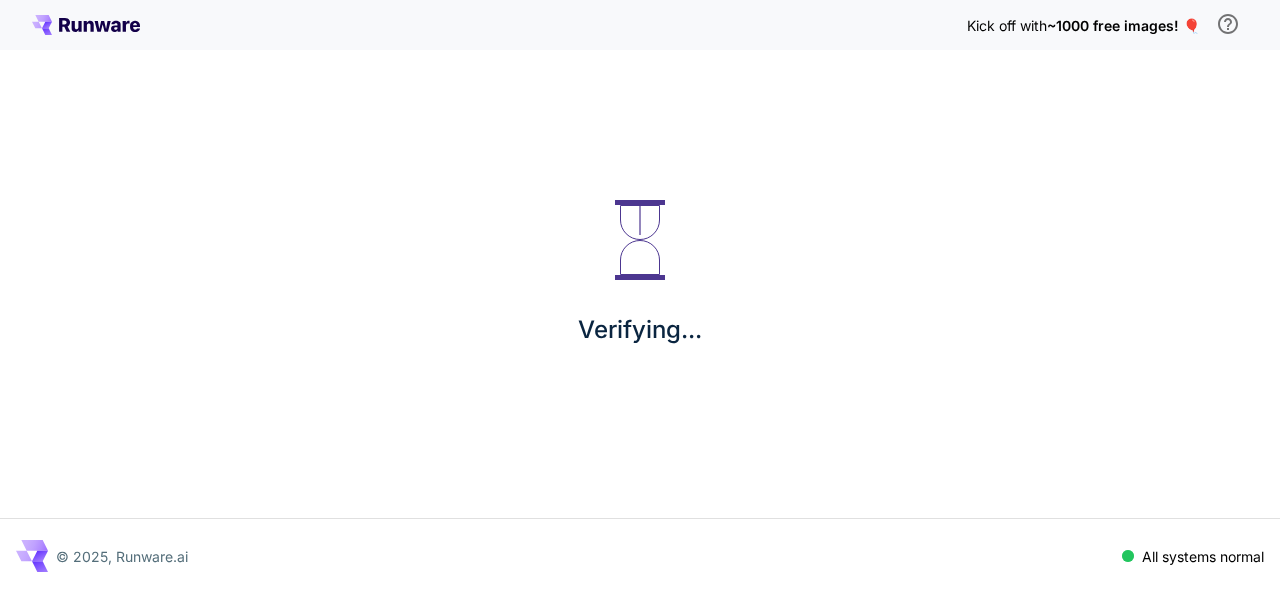 scroll, scrollTop: 0, scrollLeft: 0, axis: both 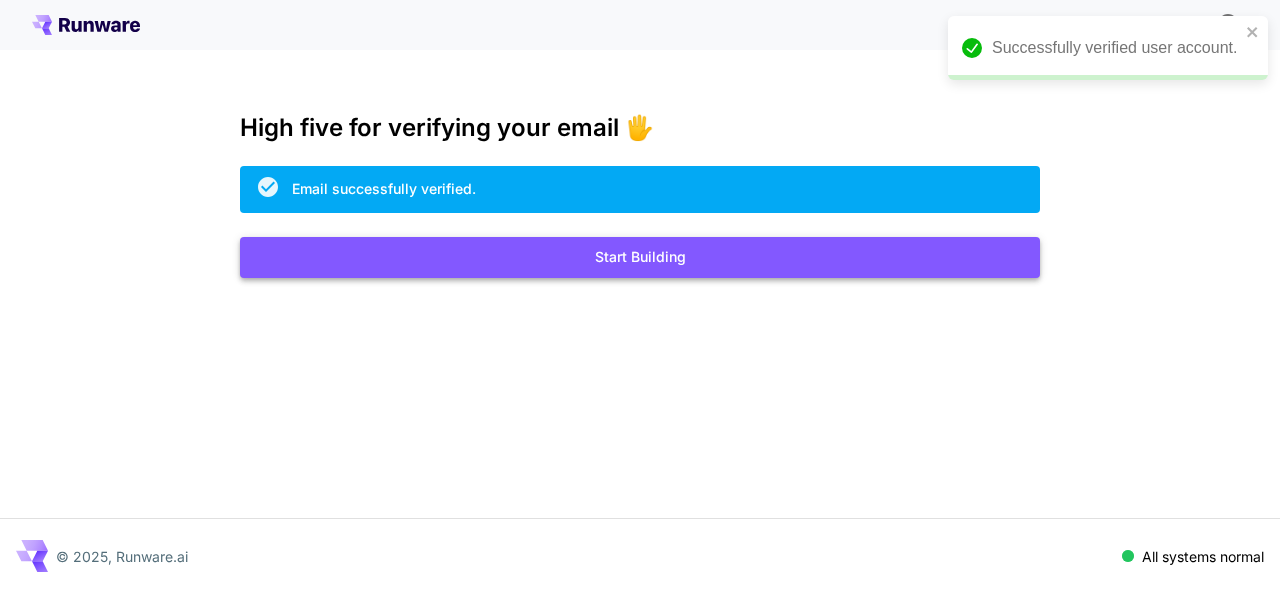 click on "Start Building" at bounding box center (640, 257) 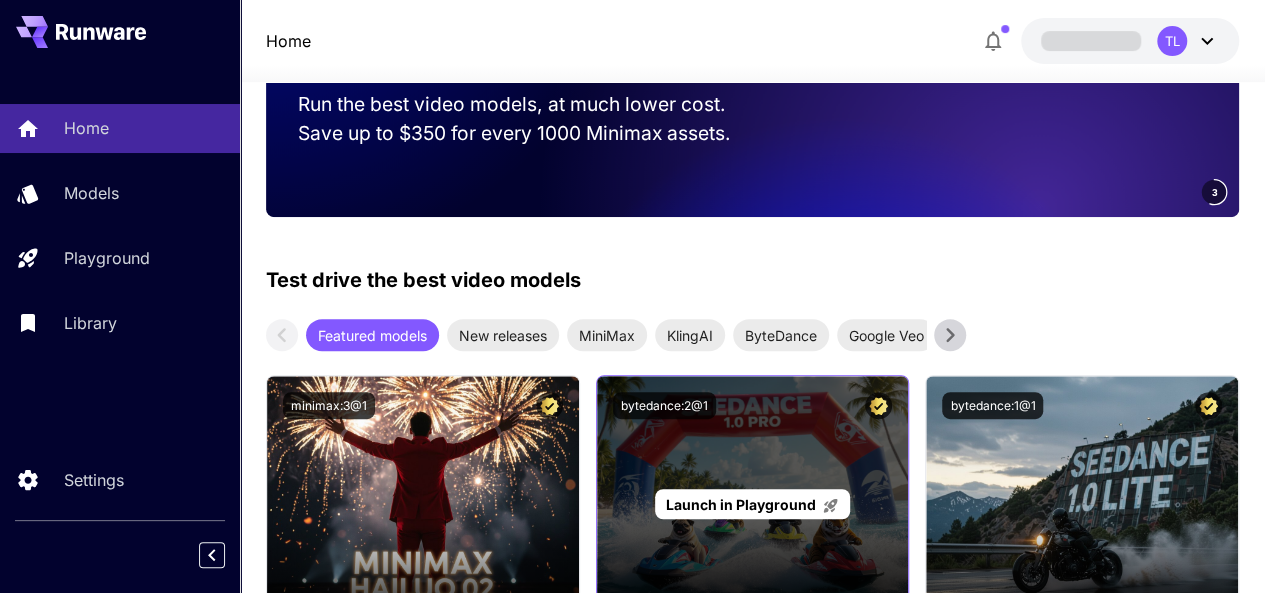 scroll, scrollTop: 500, scrollLeft: 0, axis: vertical 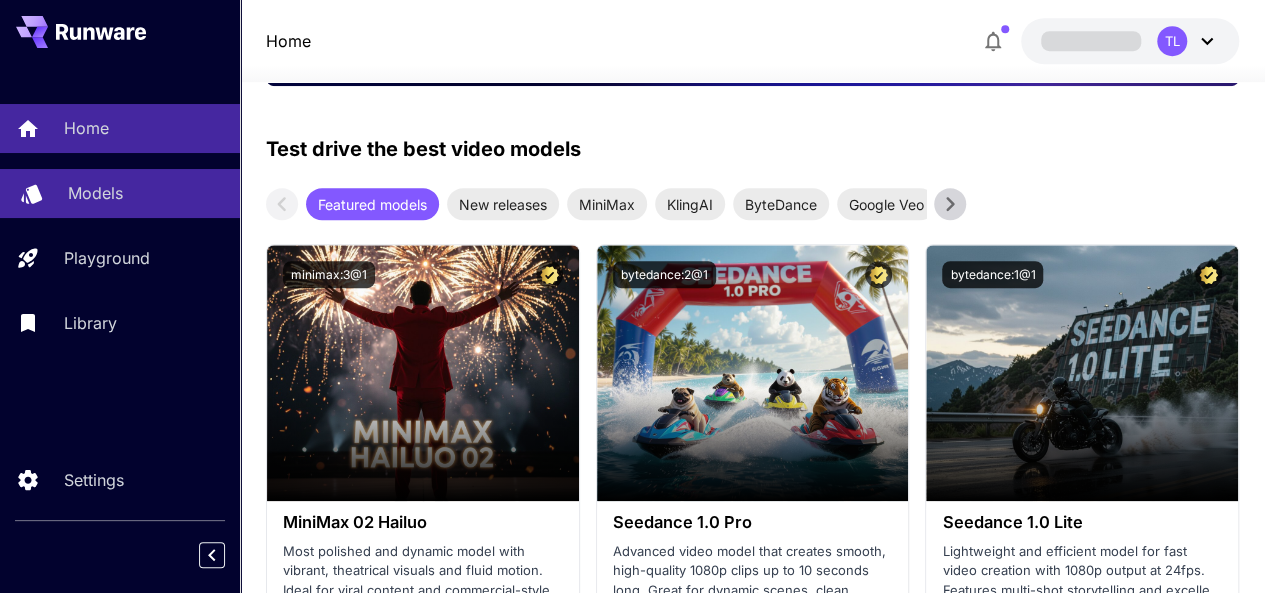 click on "Models" at bounding box center [95, 193] 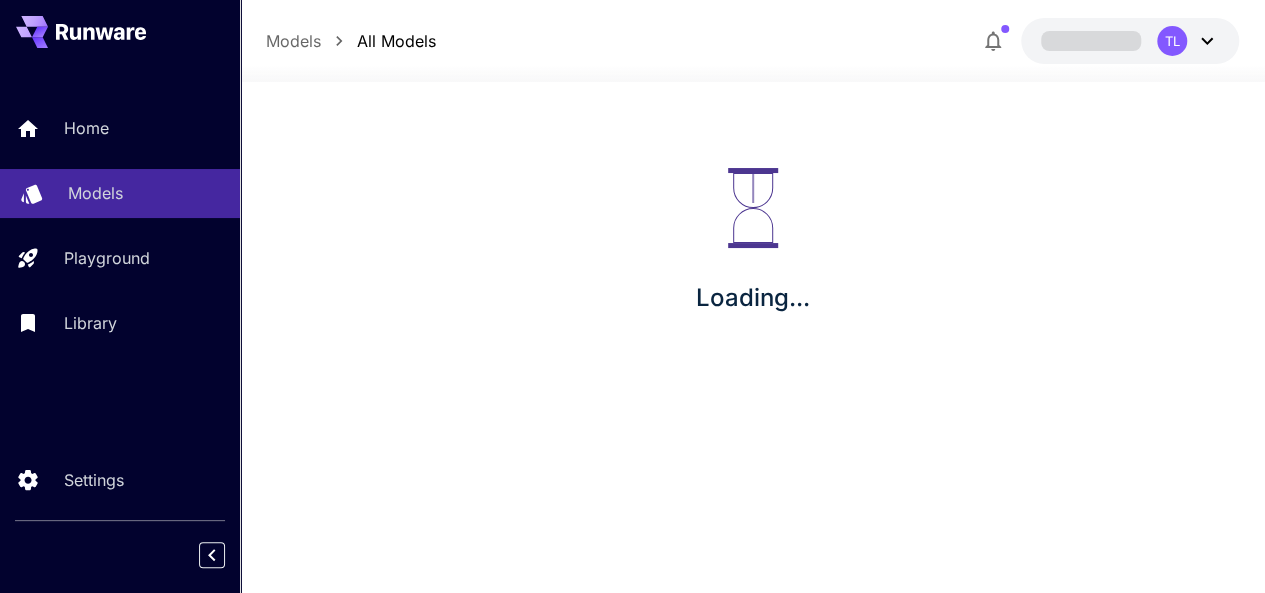 scroll, scrollTop: 0, scrollLeft: 0, axis: both 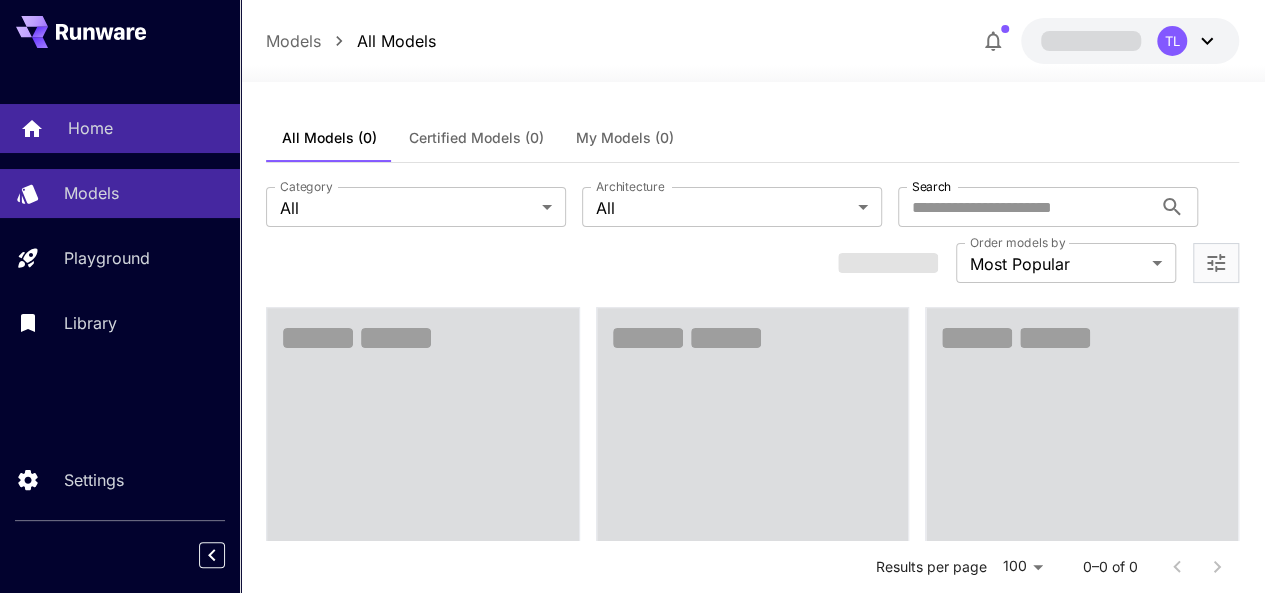 click on "Home" at bounding box center [90, 128] 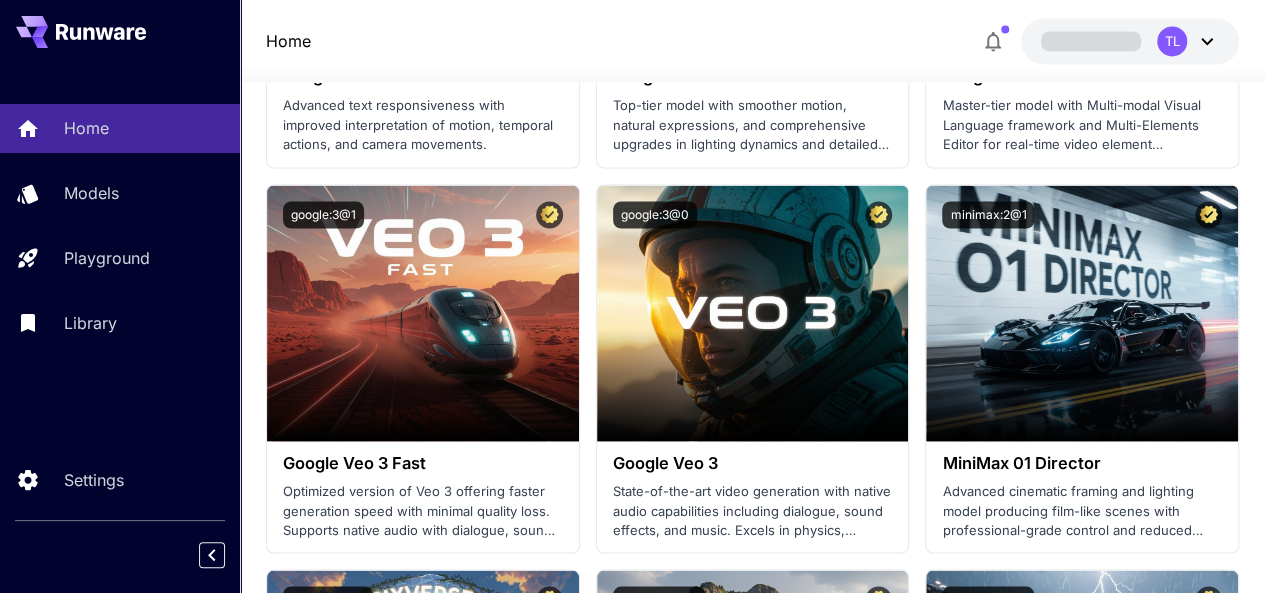 scroll, scrollTop: 1800, scrollLeft: 0, axis: vertical 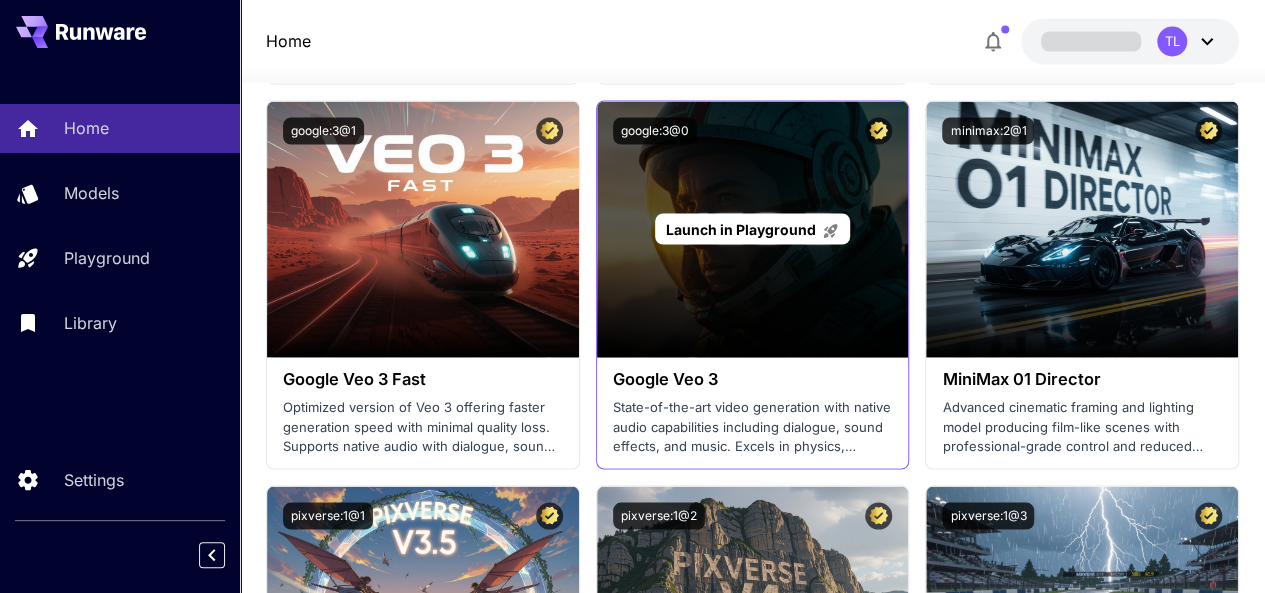 click on "Launch in Playground" at bounding box center [741, 228] 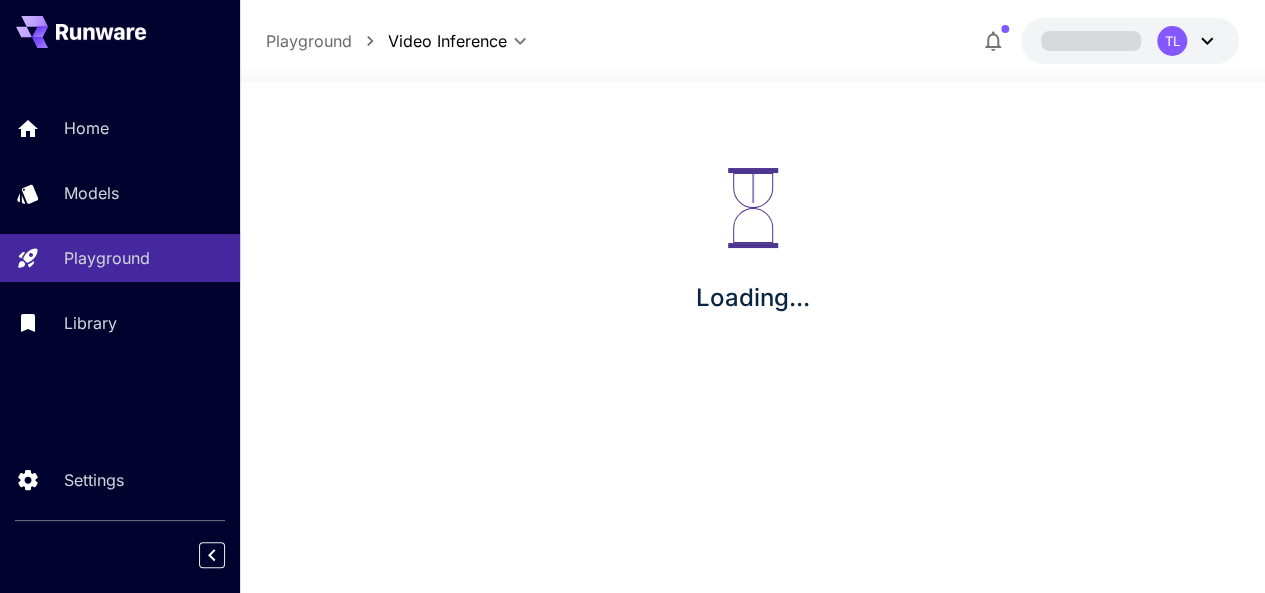 scroll, scrollTop: 0, scrollLeft: 0, axis: both 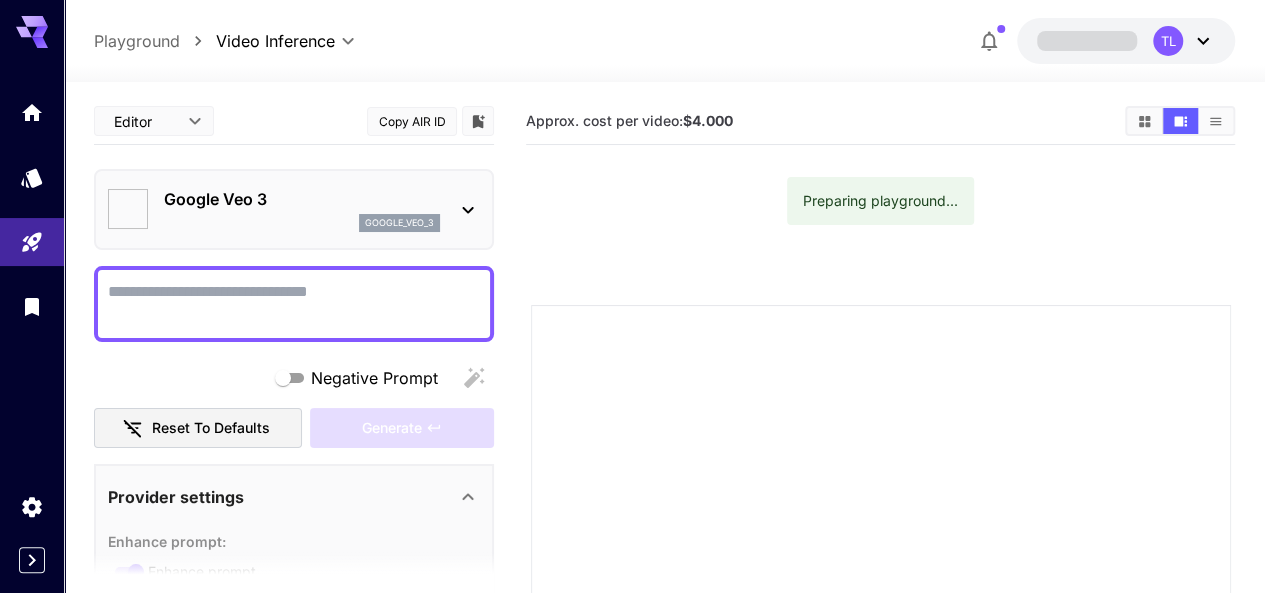 type on "*" 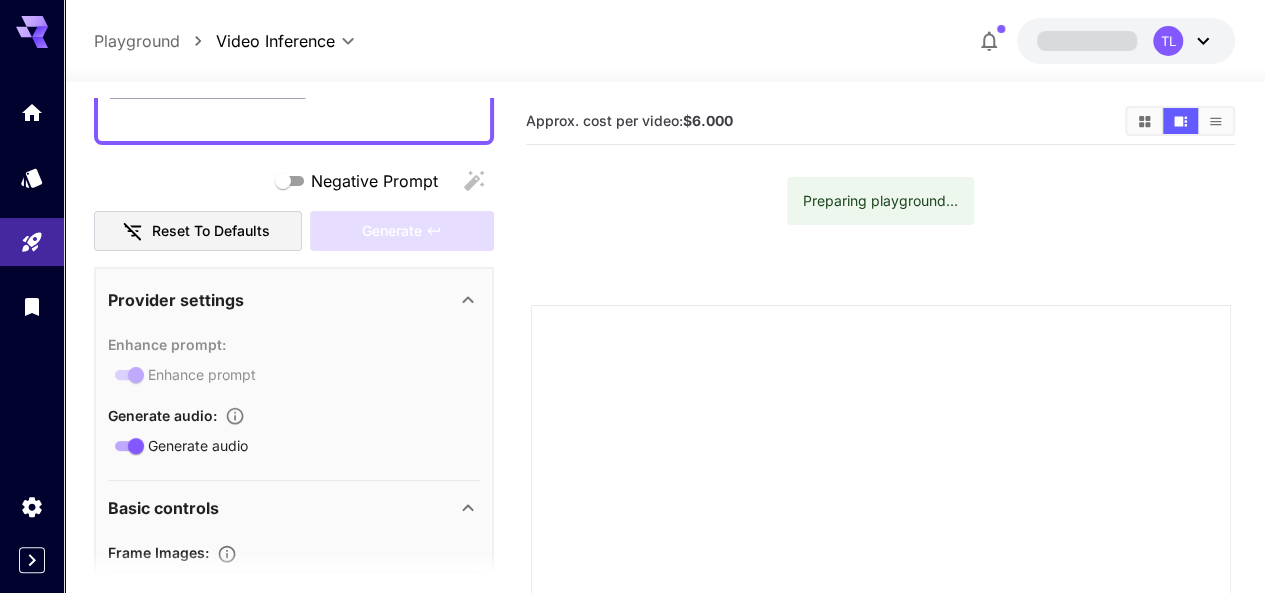 scroll, scrollTop: 200, scrollLeft: 0, axis: vertical 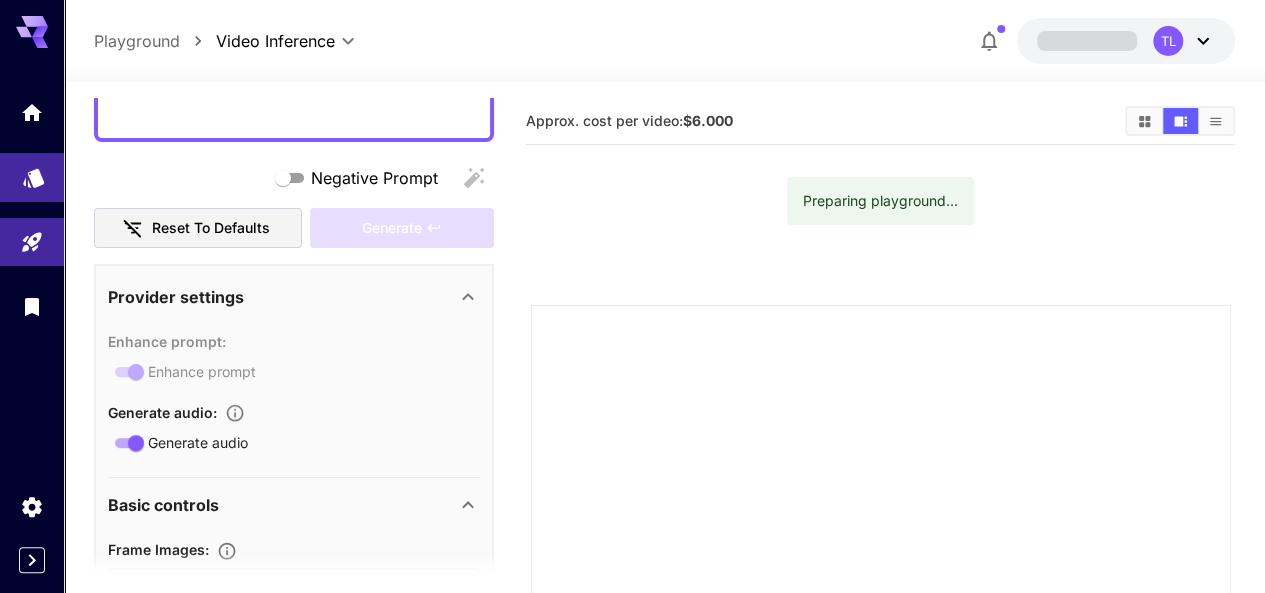 click at bounding box center [32, 177] 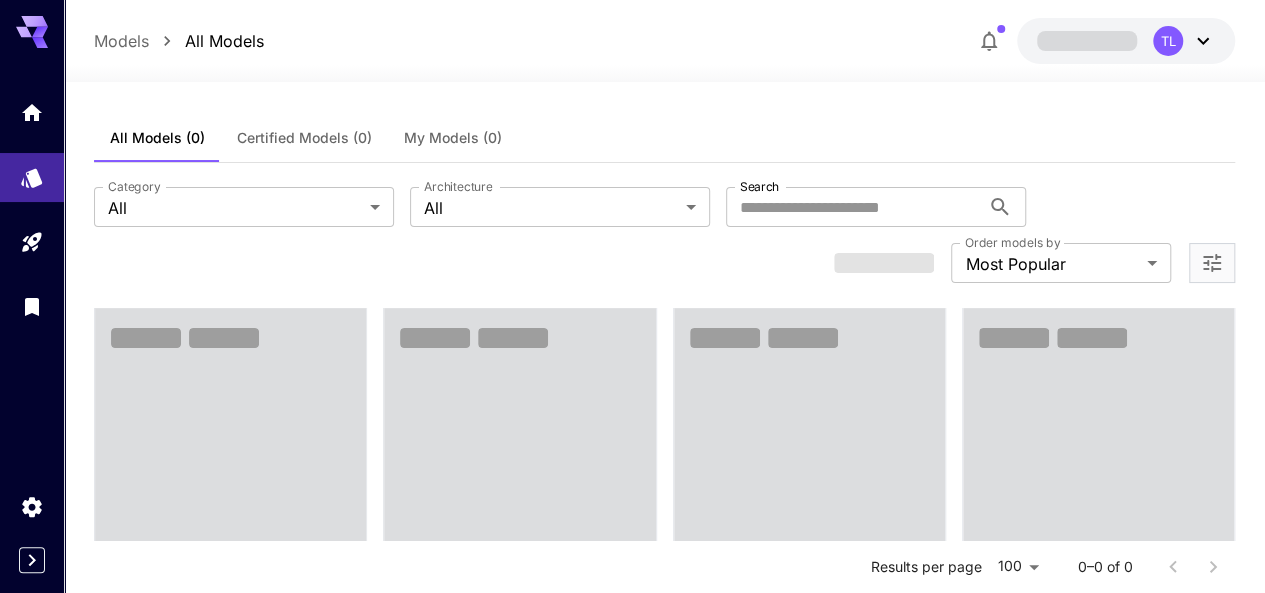 click at bounding box center [230, 491] 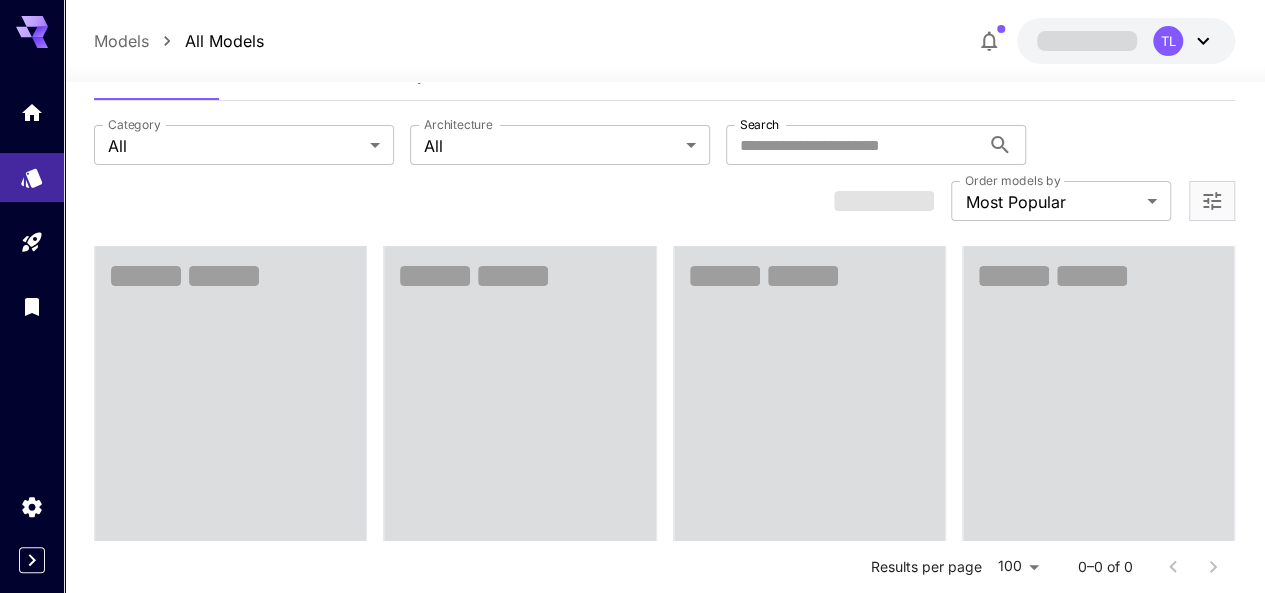 scroll, scrollTop: 0, scrollLeft: 0, axis: both 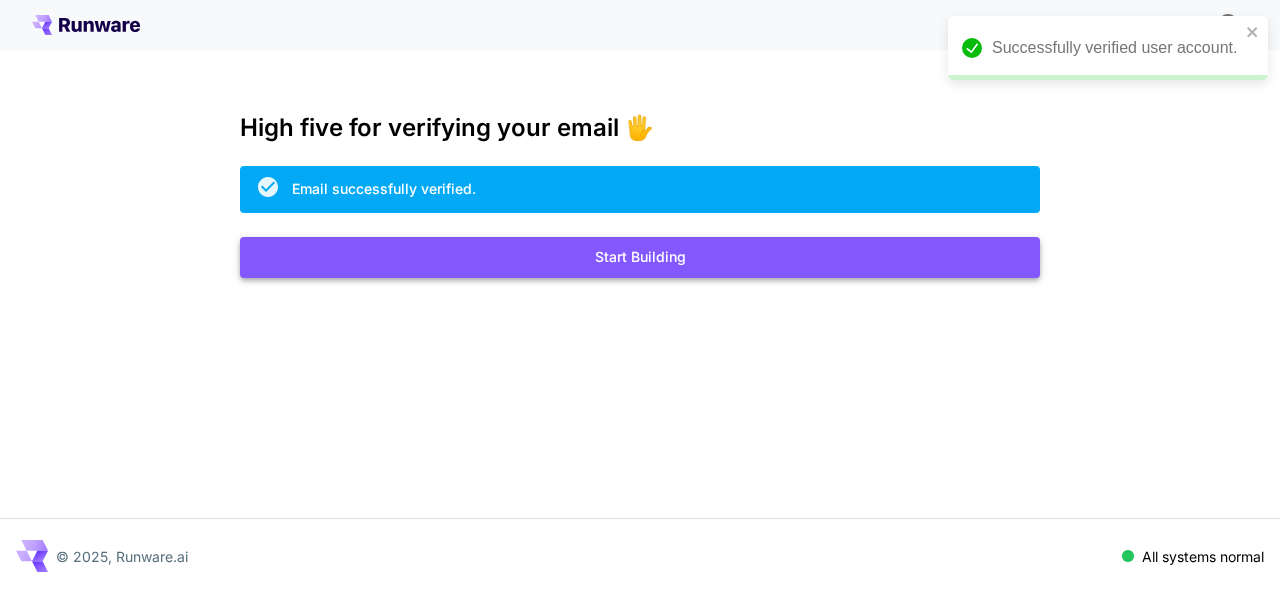 click on "Start Building" at bounding box center [640, 257] 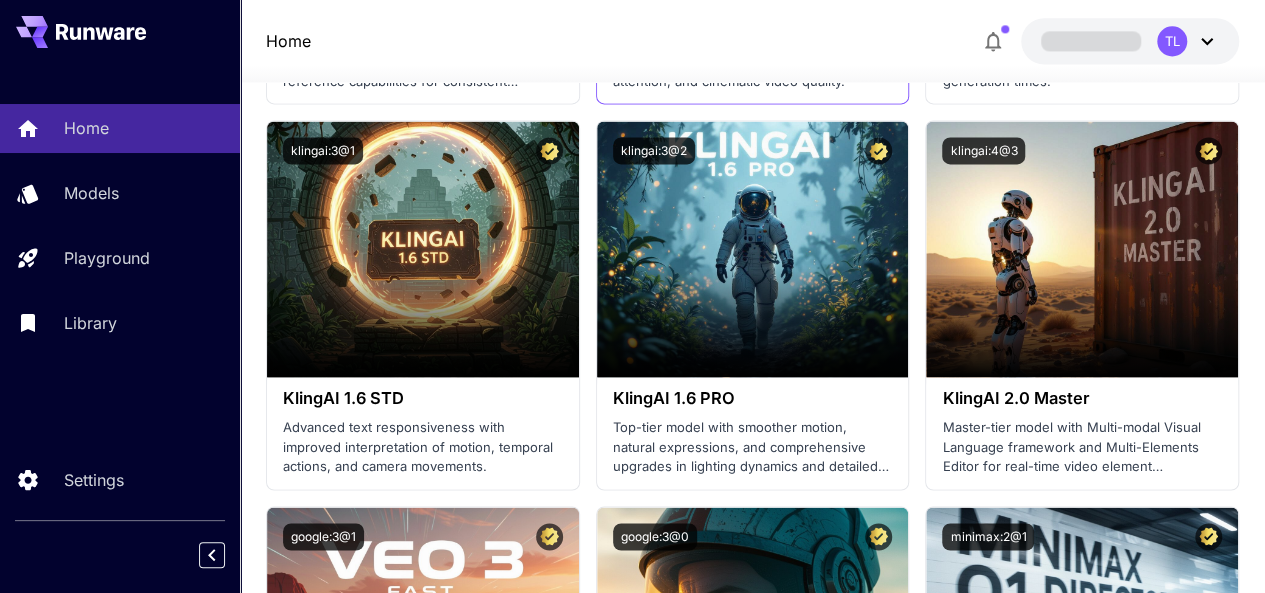 scroll, scrollTop: 1500, scrollLeft: 0, axis: vertical 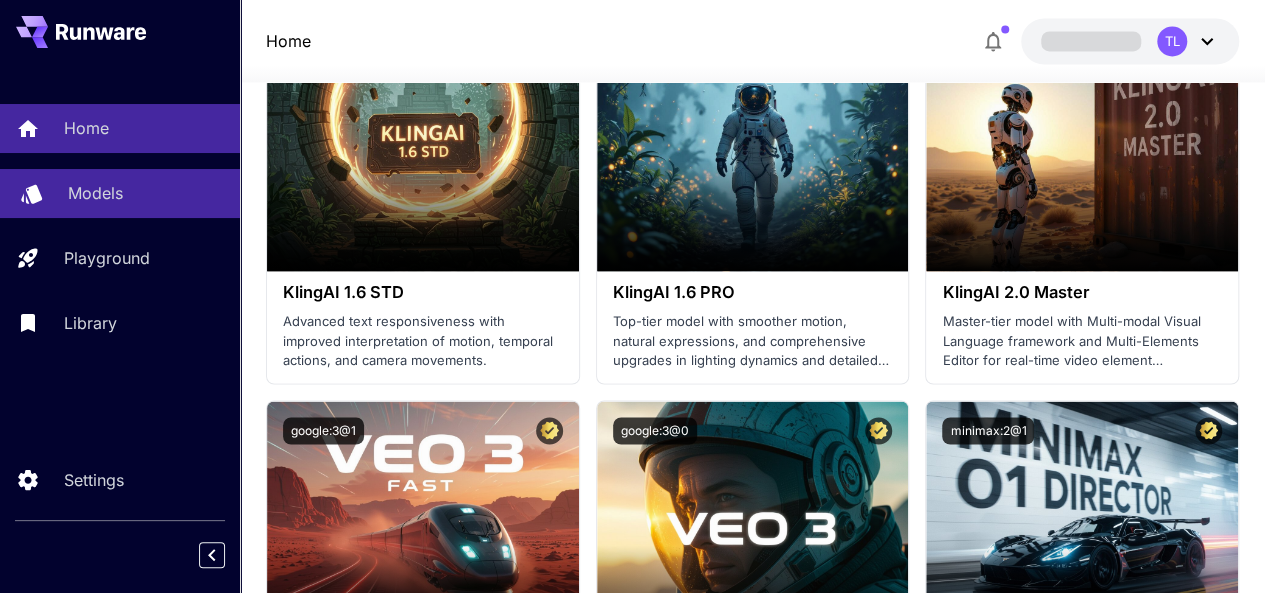 click on "Models" at bounding box center [120, 193] 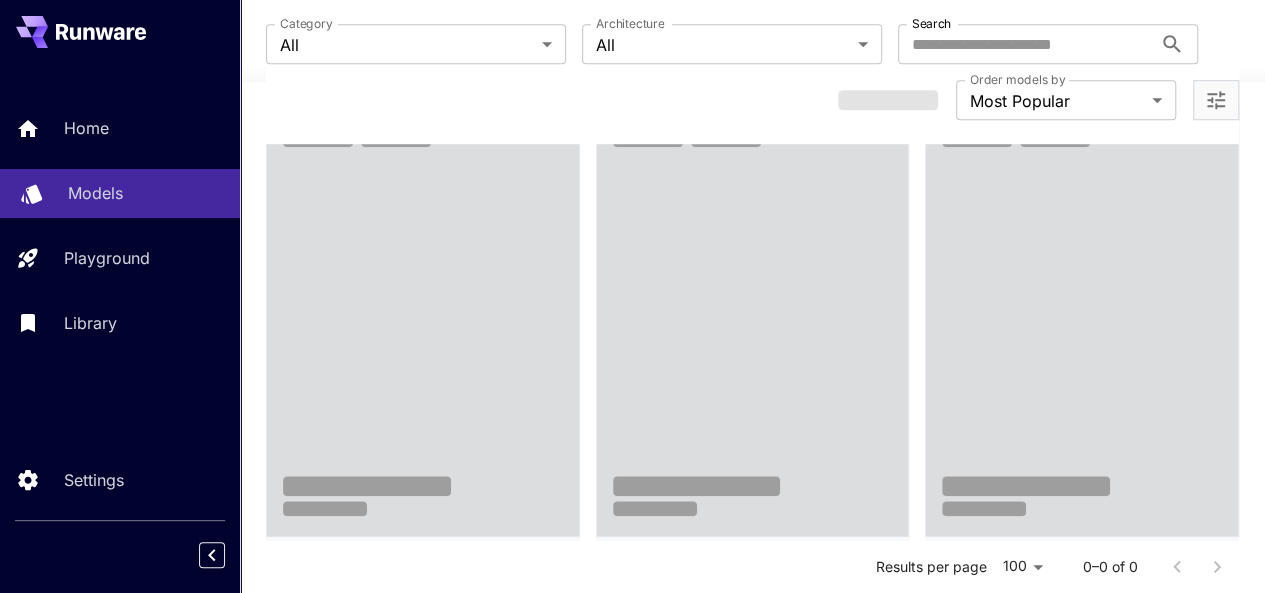 scroll, scrollTop: 300, scrollLeft: 0, axis: vertical 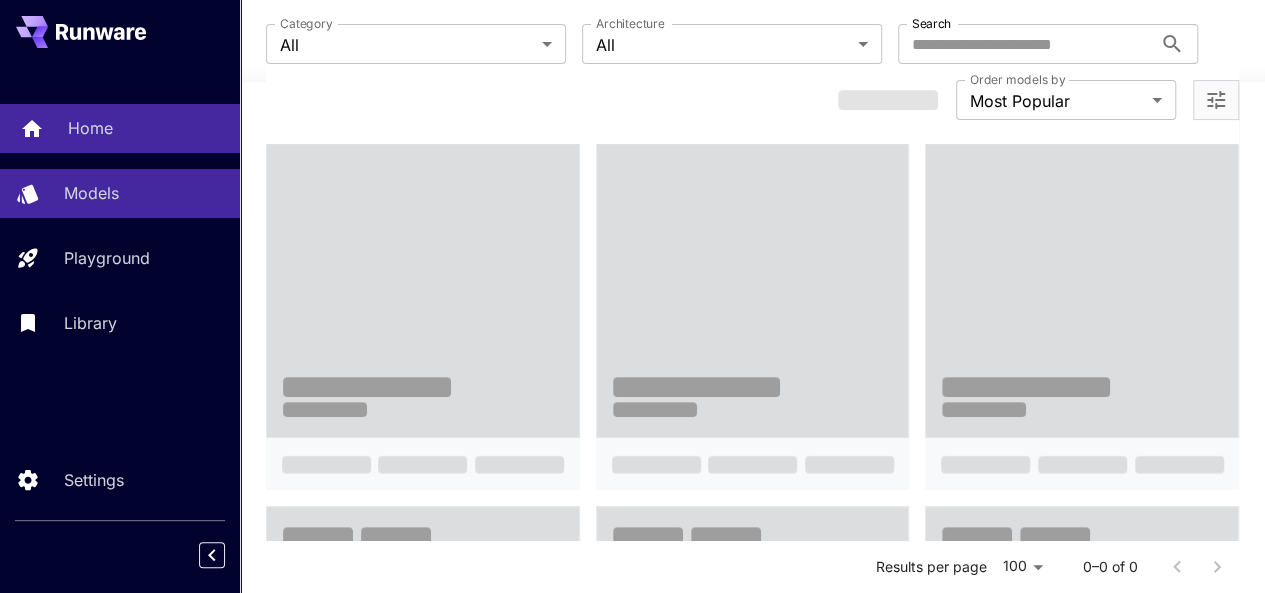 click on "Home" at bounding box center (120, 128) 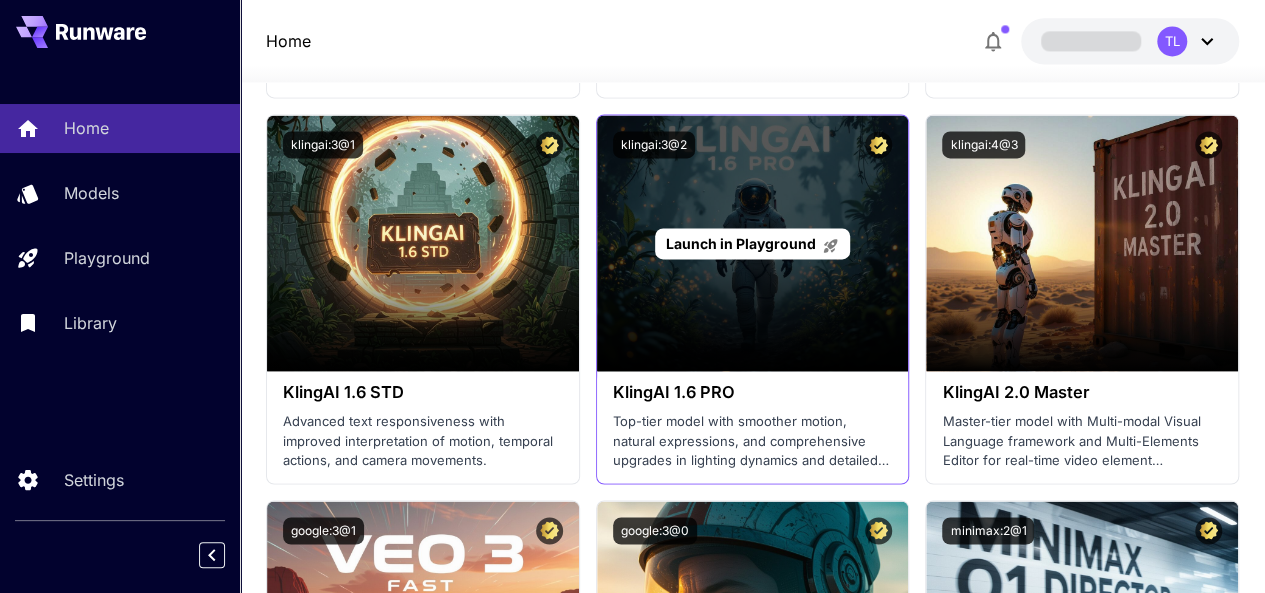 scroll, scrollTop: 1600, scrollLeft: 0, axis: vertical 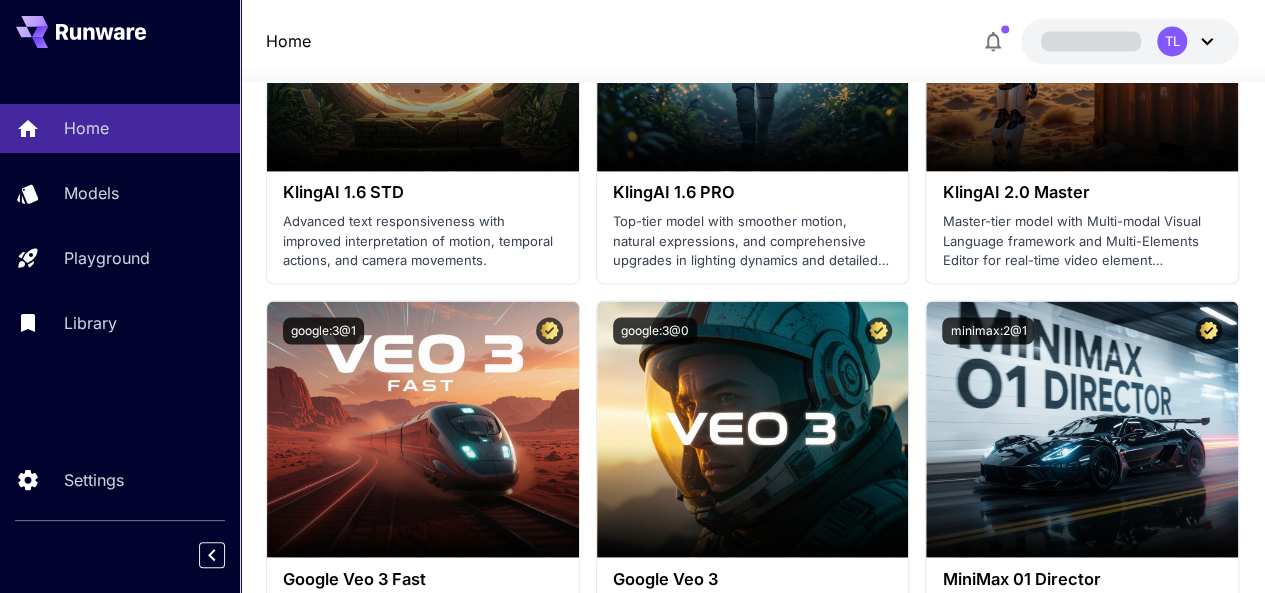 click on "Launch in Playground" at bounding box center [411, 428] 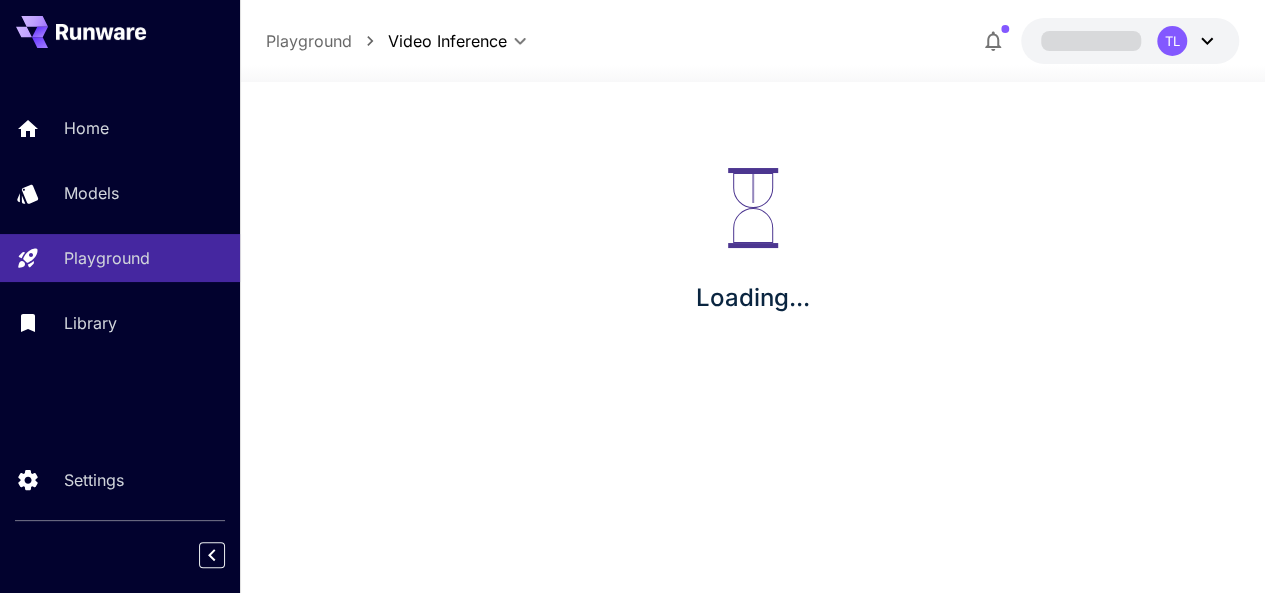 scroll, scrollTop: 0, scrollLeft: 0, axis: both 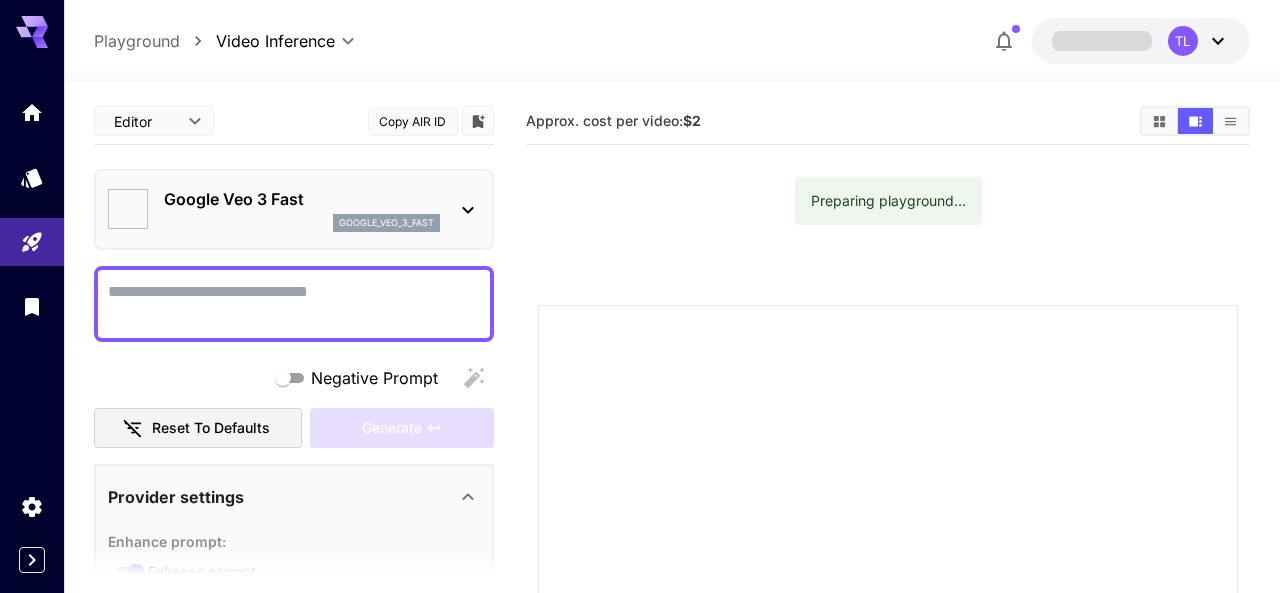 type on "*" 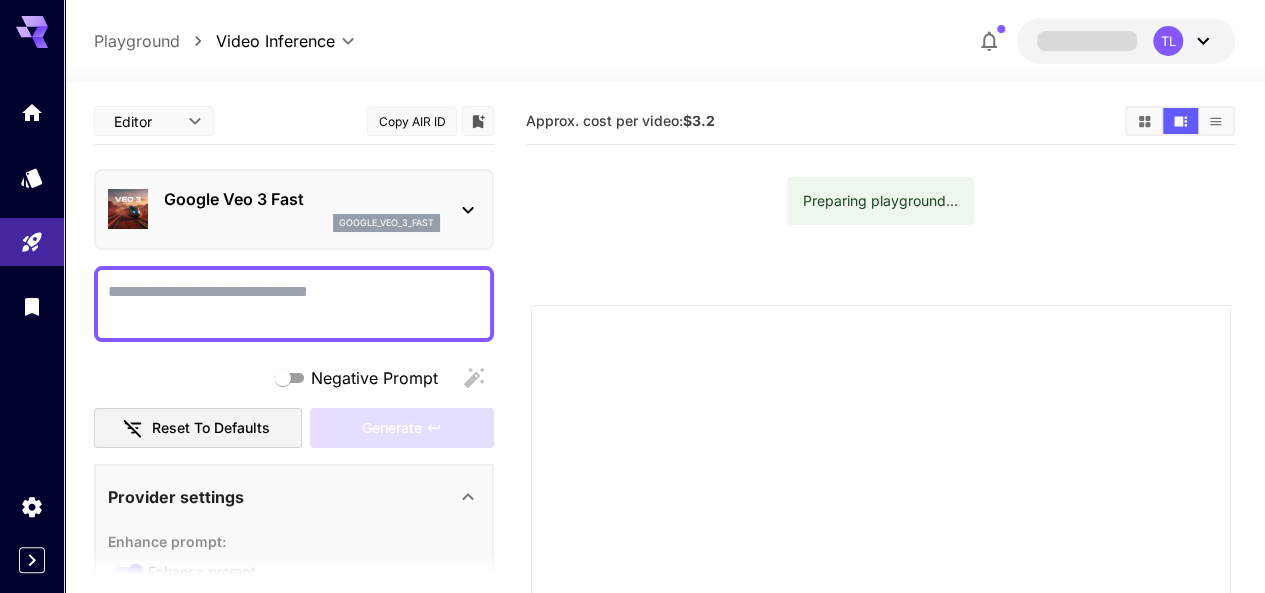 click on "Negative Prompt" at bounding box center [294, 304] 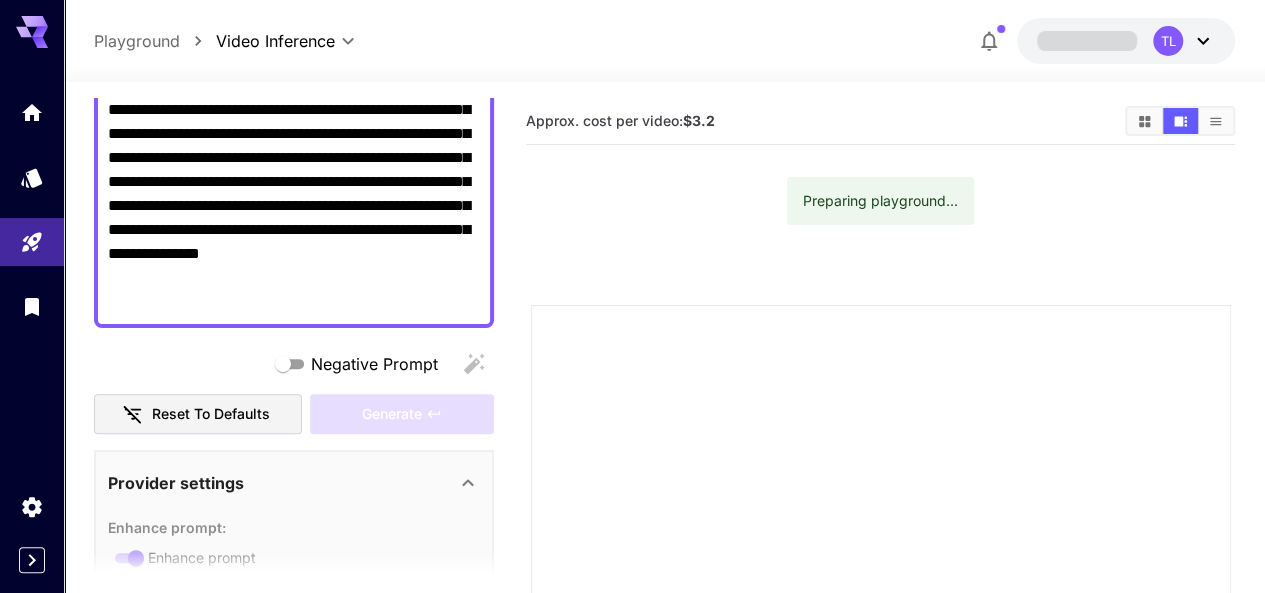 scroll, scrollTop: 200, scrollLeft: 0, axis: vertical 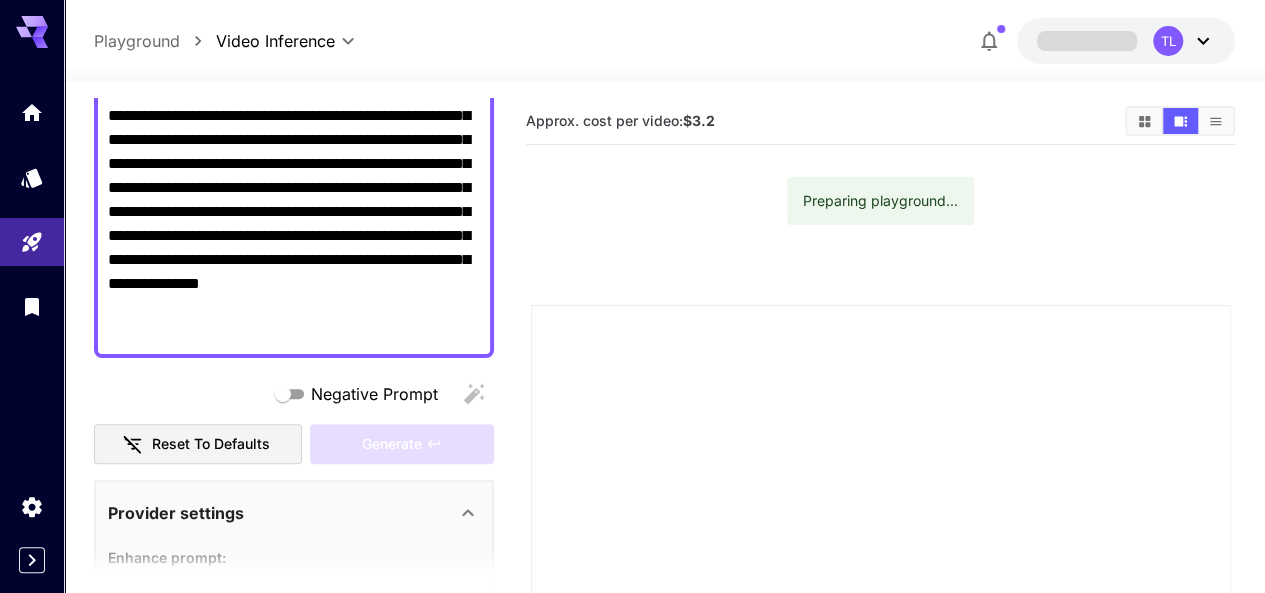 type on "**********" 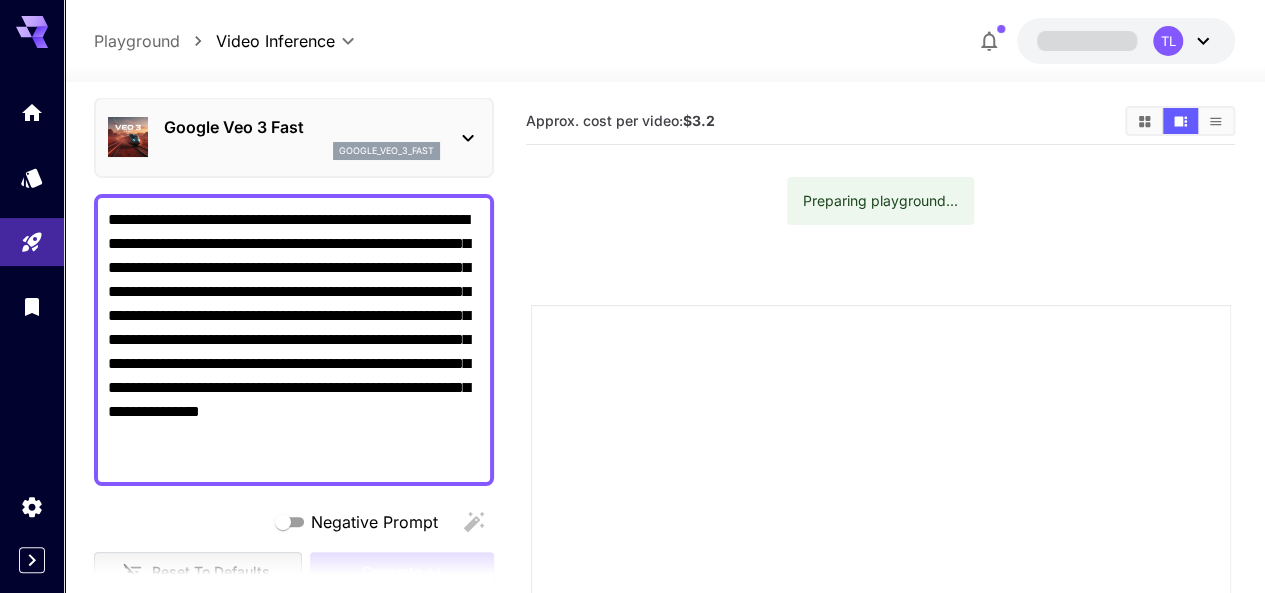 scroll, scrollTop: 0, scrollLeft: 0, axis: both 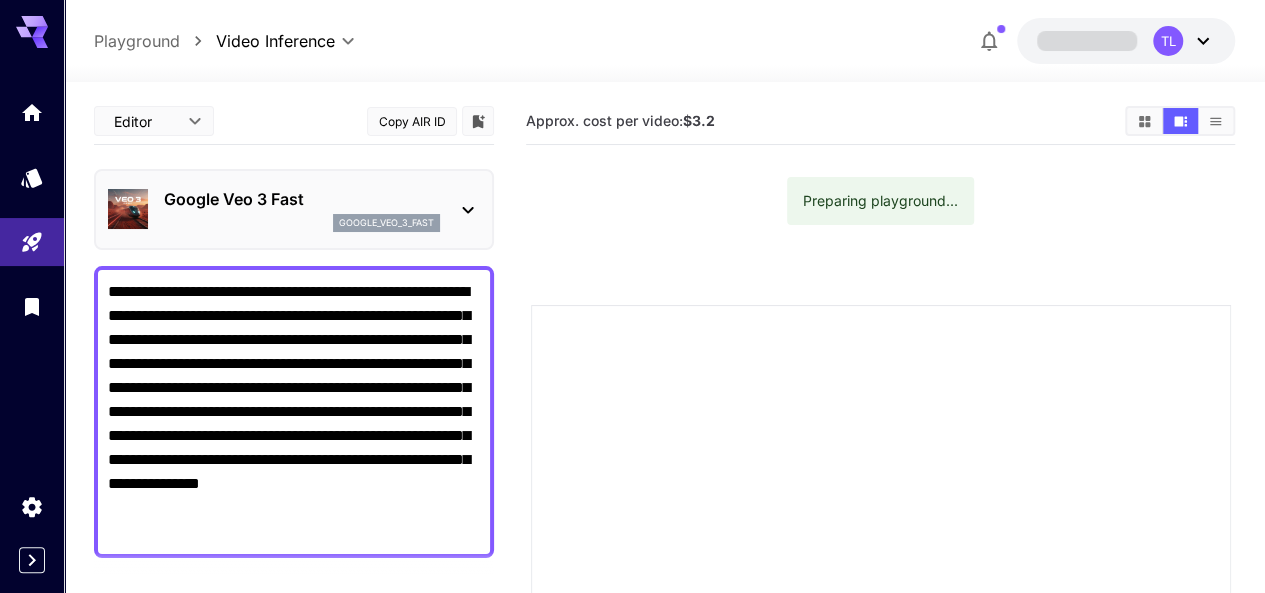 click 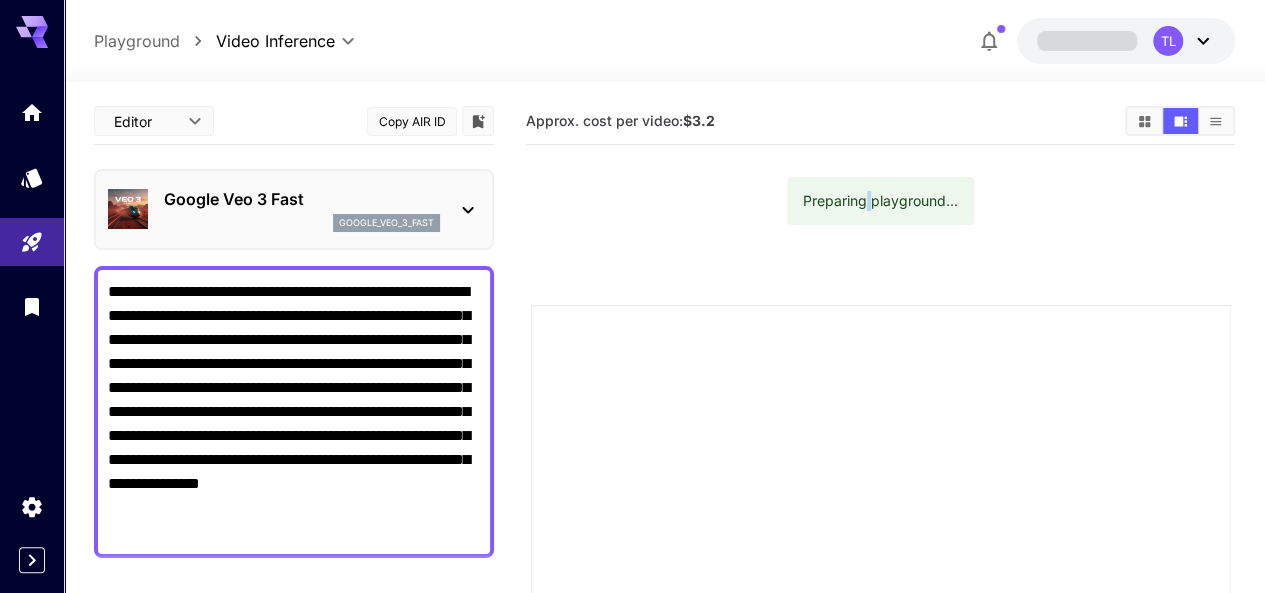 click on "Preparing playground..." at bounding box center (880, 201) 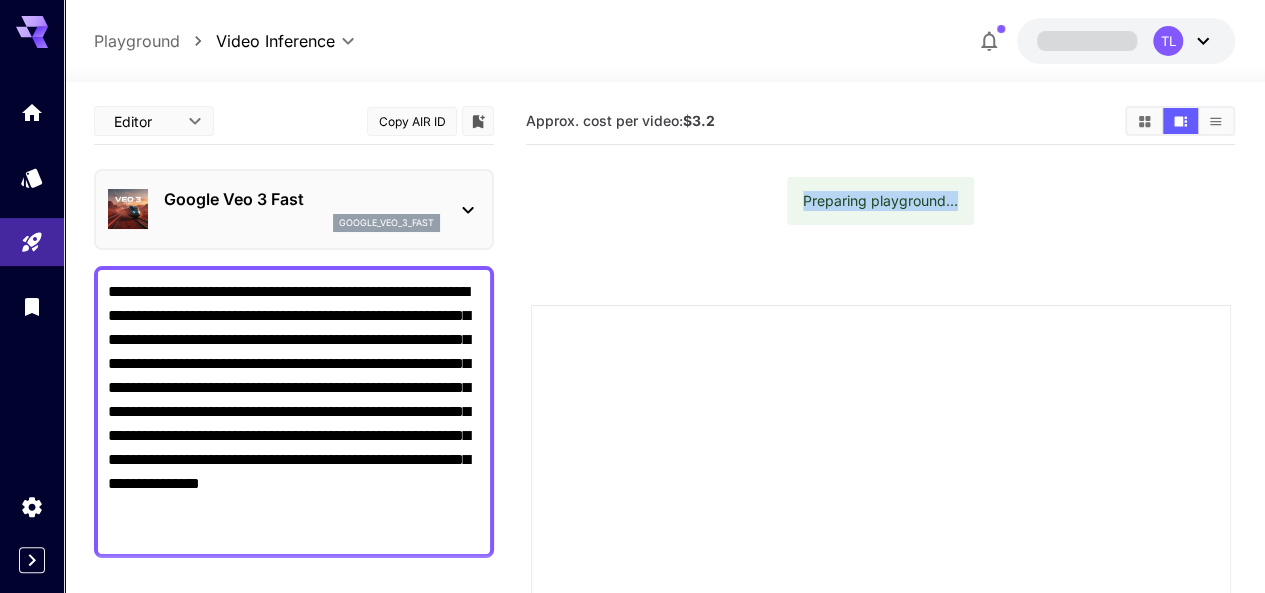 click on "Preparing playground..." at bounding box center [880, 201] 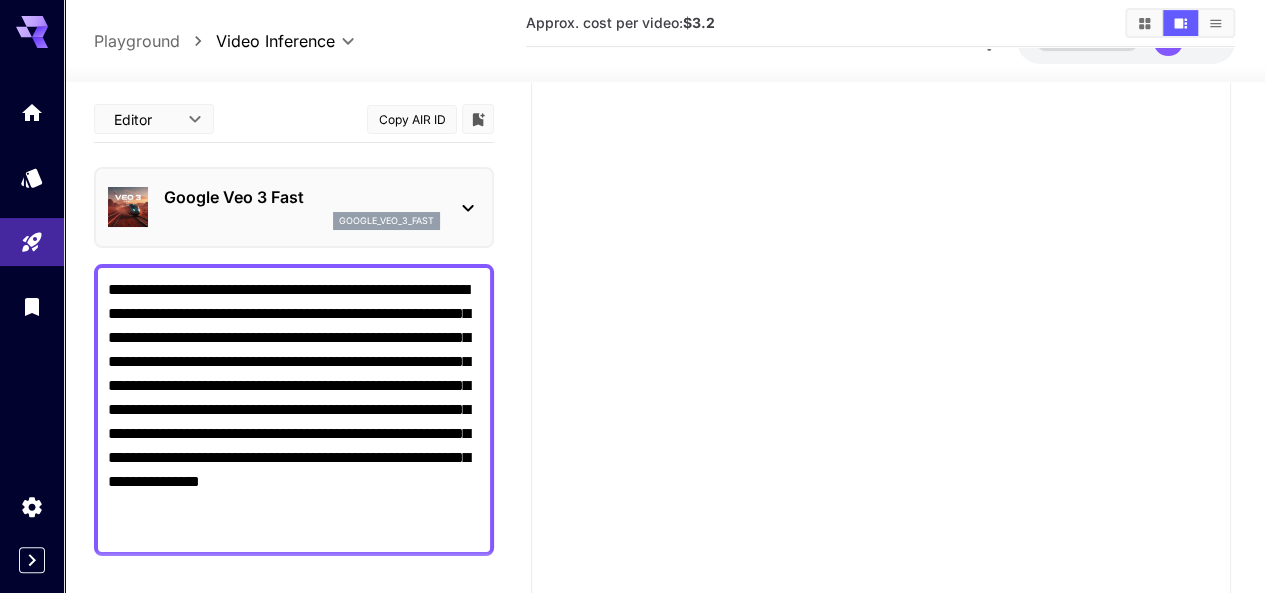 scroll, scrollTop: 0, scrollLeft: 0, axis: both 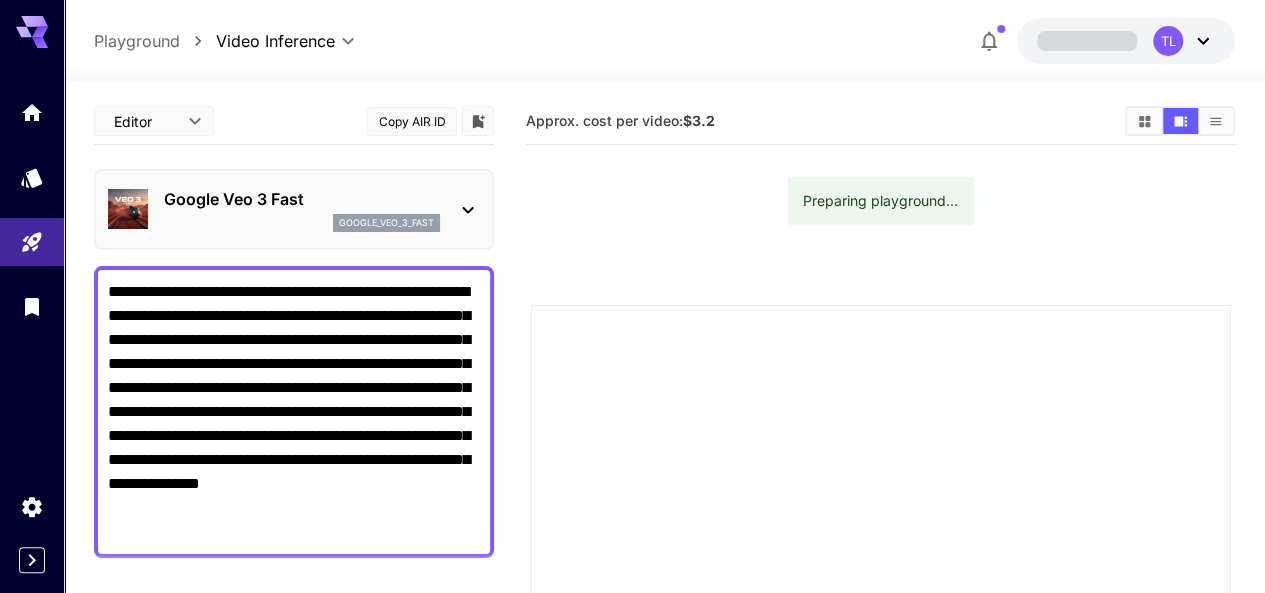 click 